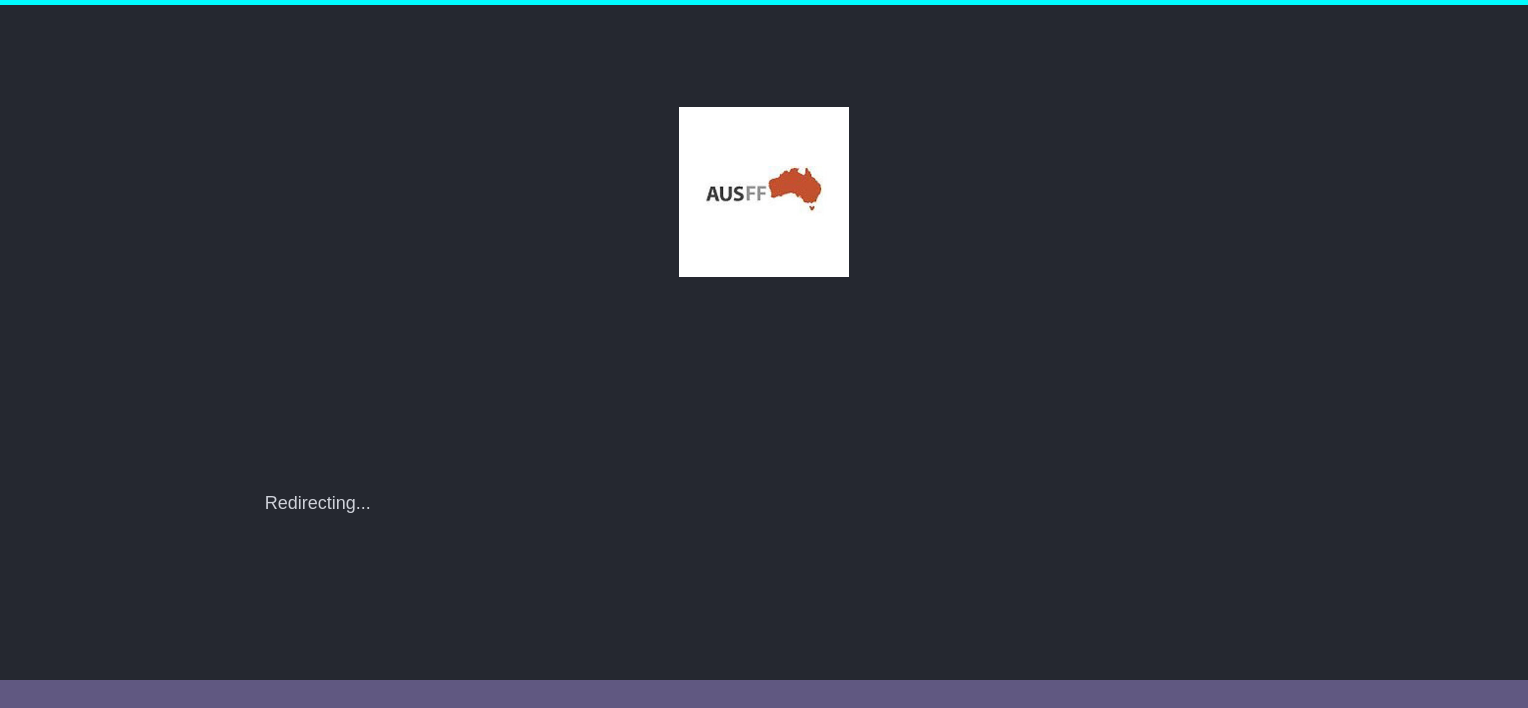 scroll, scrollTop: 0, scrollLeft: 0, axis: both 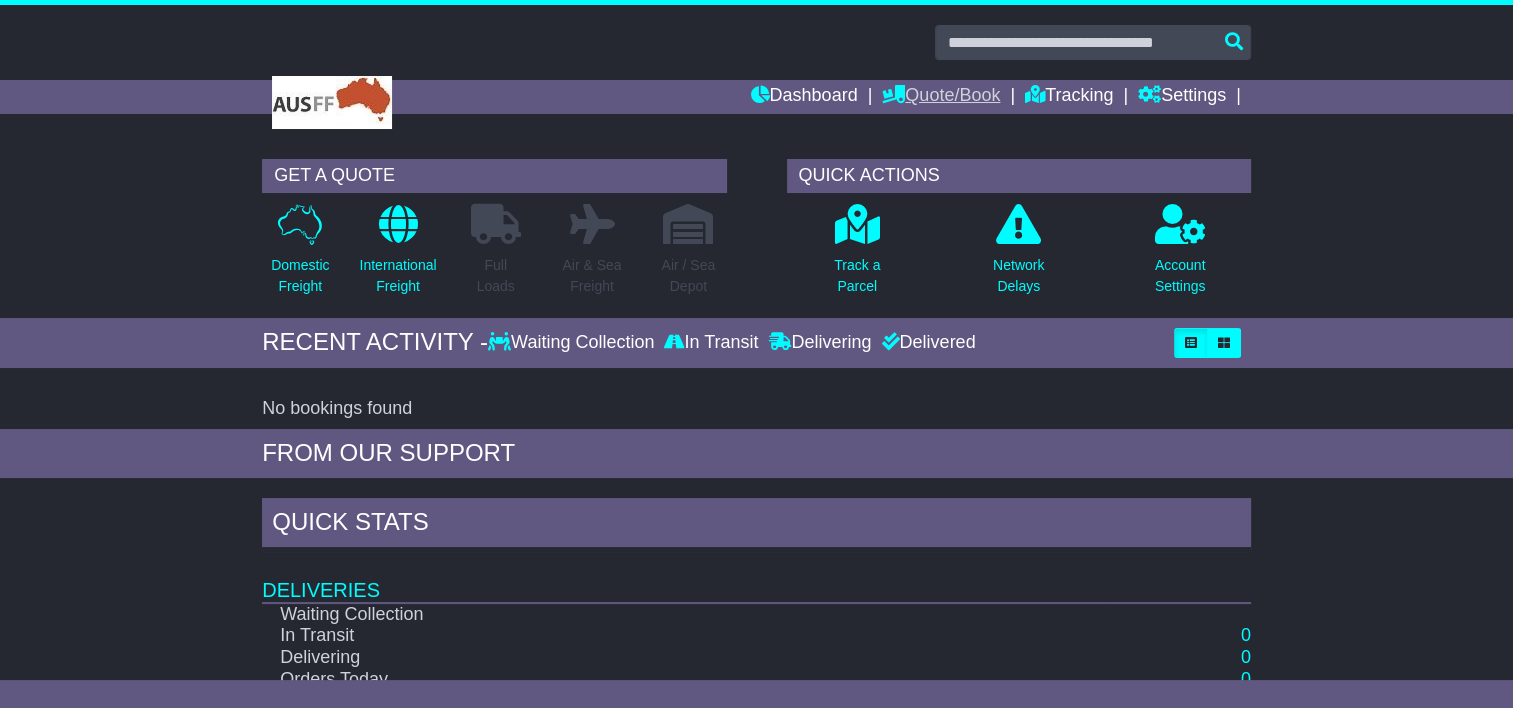 click on "Quote/Book" at bounding box center [941, 97] 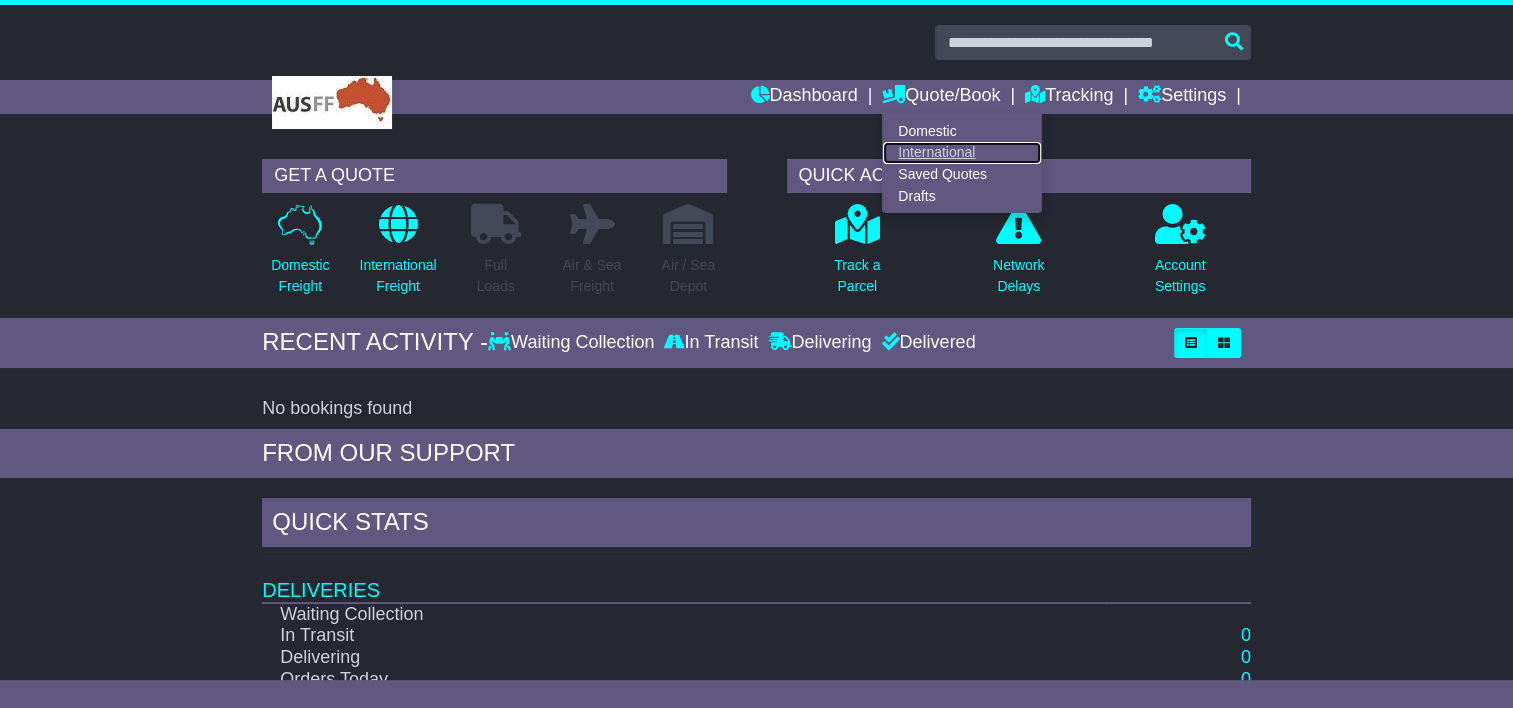 click on "International" at bounding box center (962, 153) 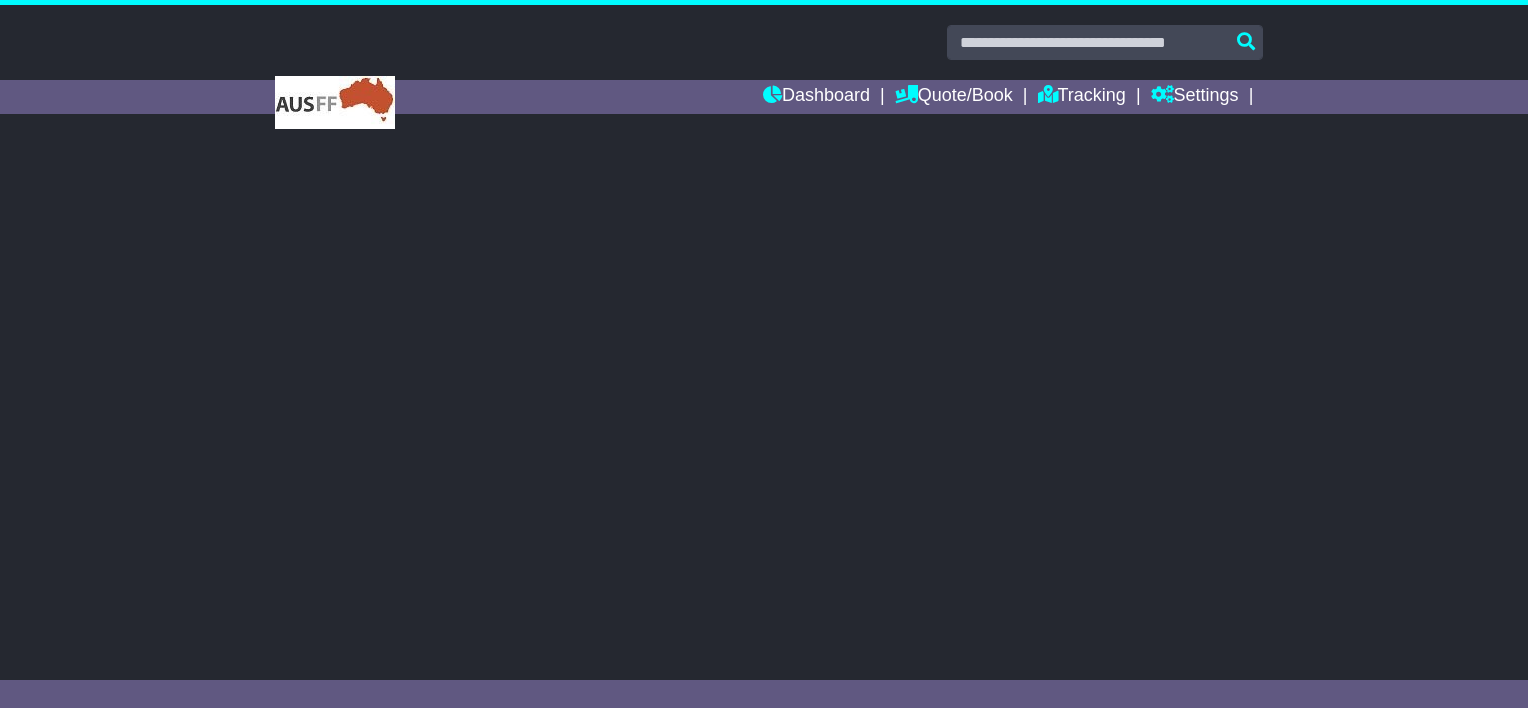 scroll, scrollTop: 0, scrollLeft: 0, axis: both 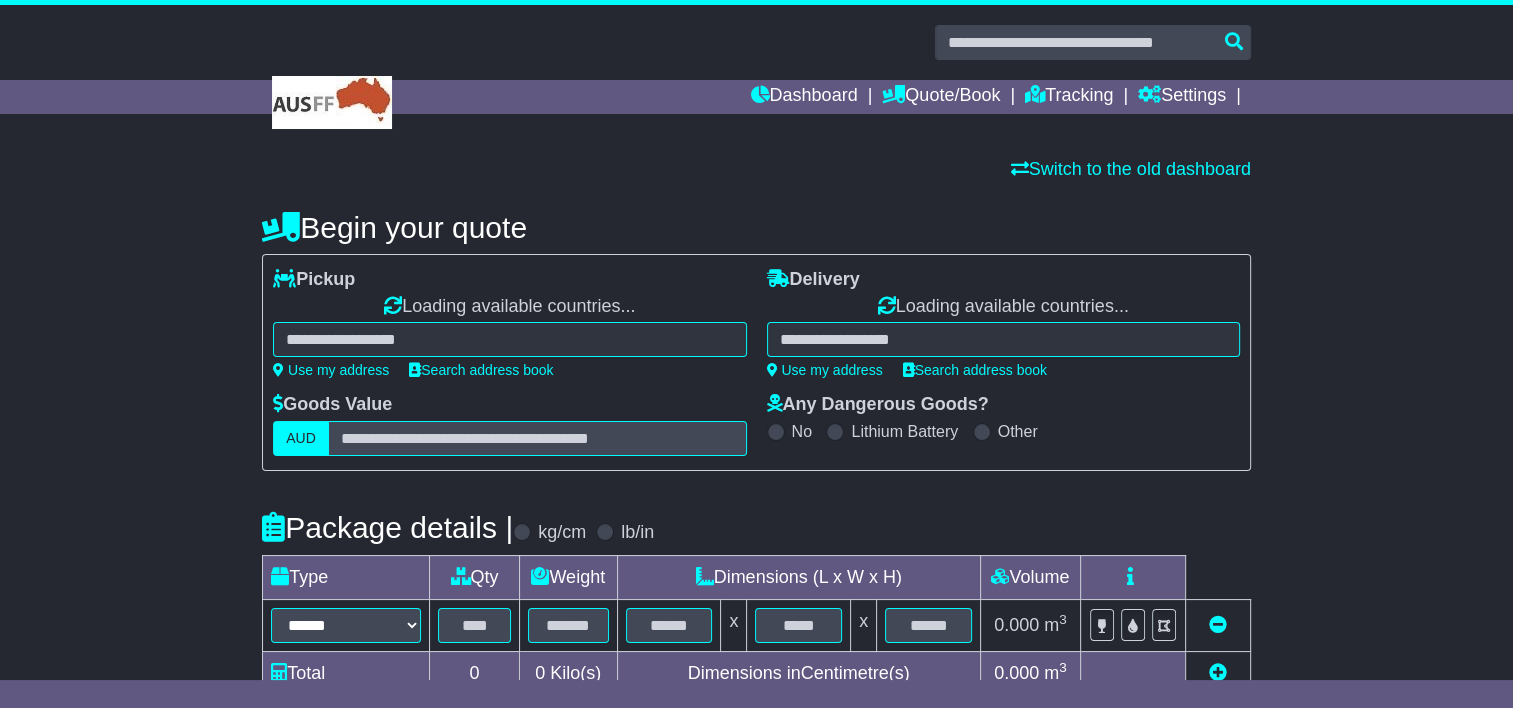 select on "**" 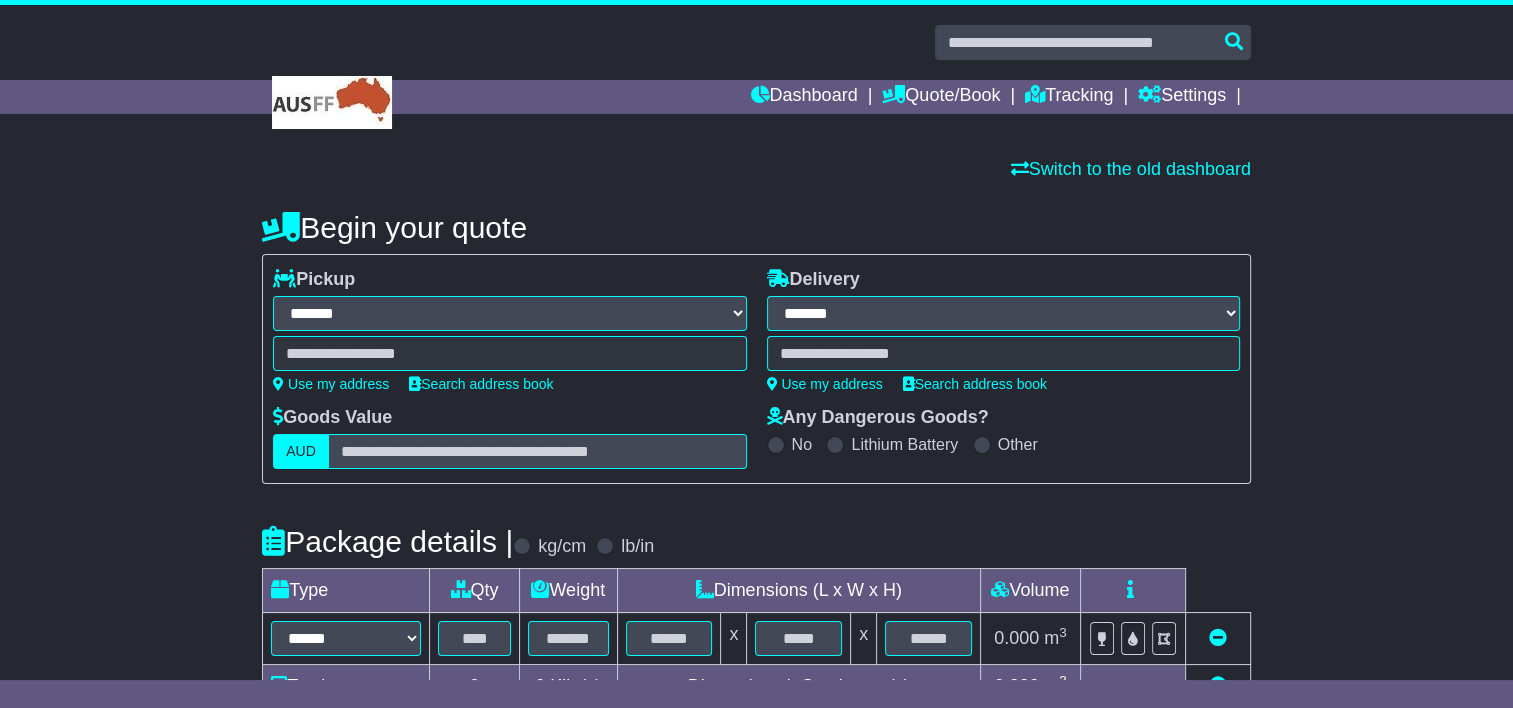 click at bounding box center (509, 353) 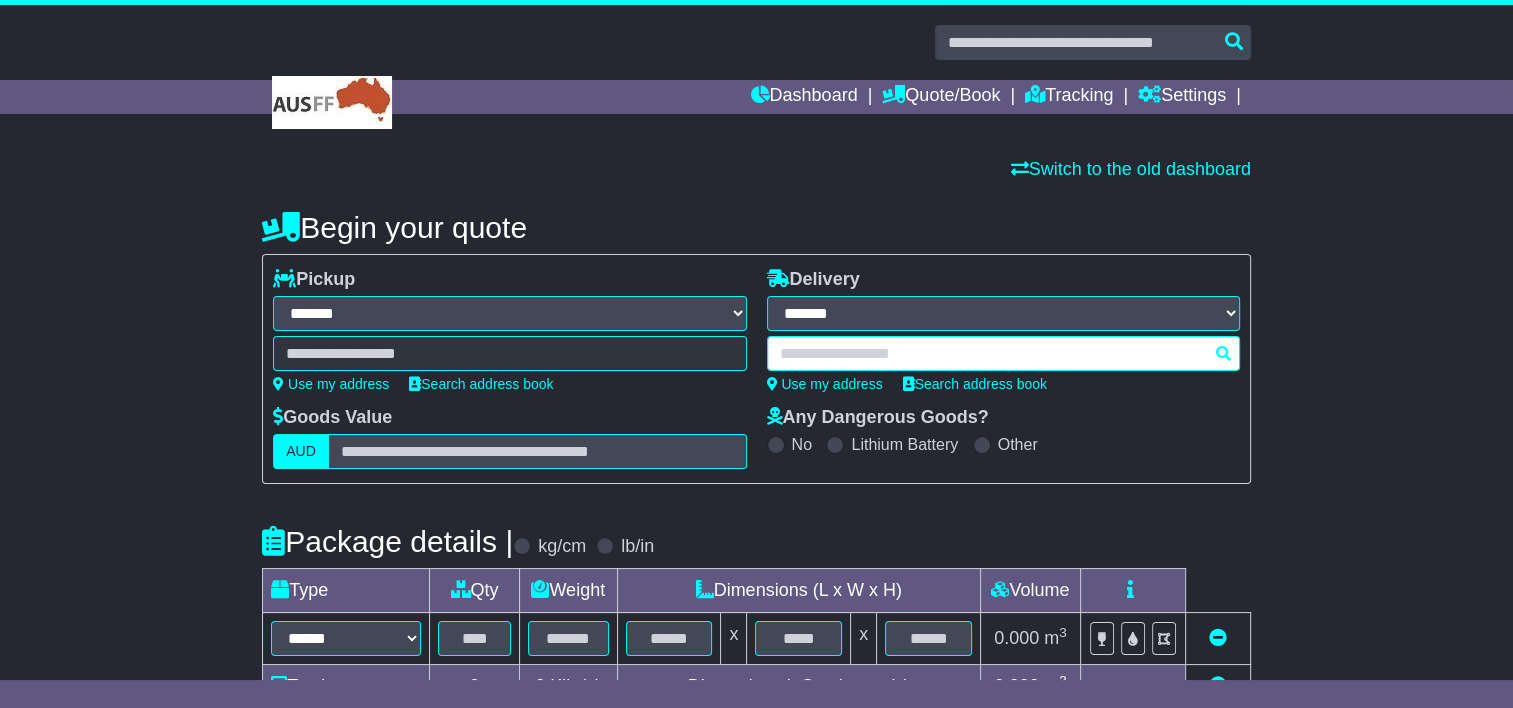 paste on "****" 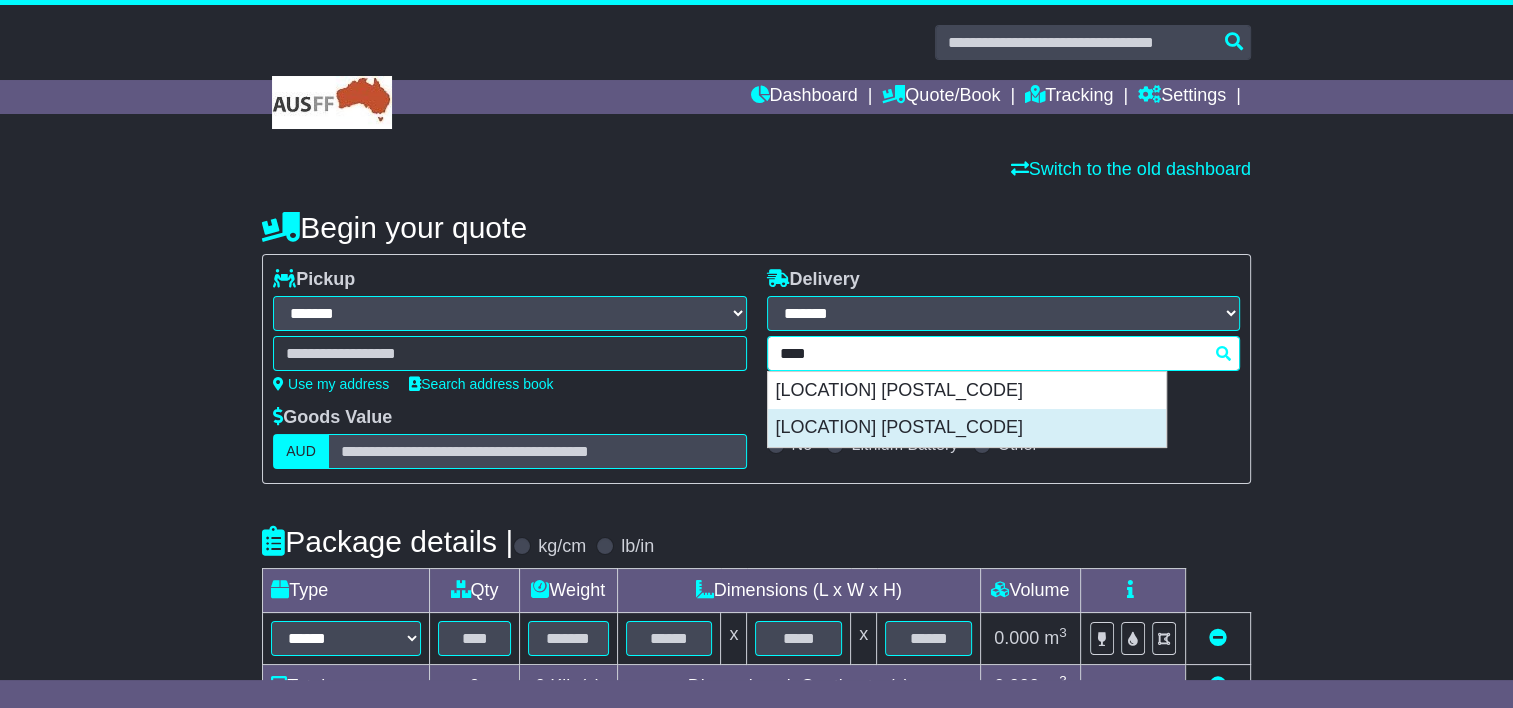 click on "SPRINGVALE 3171" at bounding box center [967, 428] 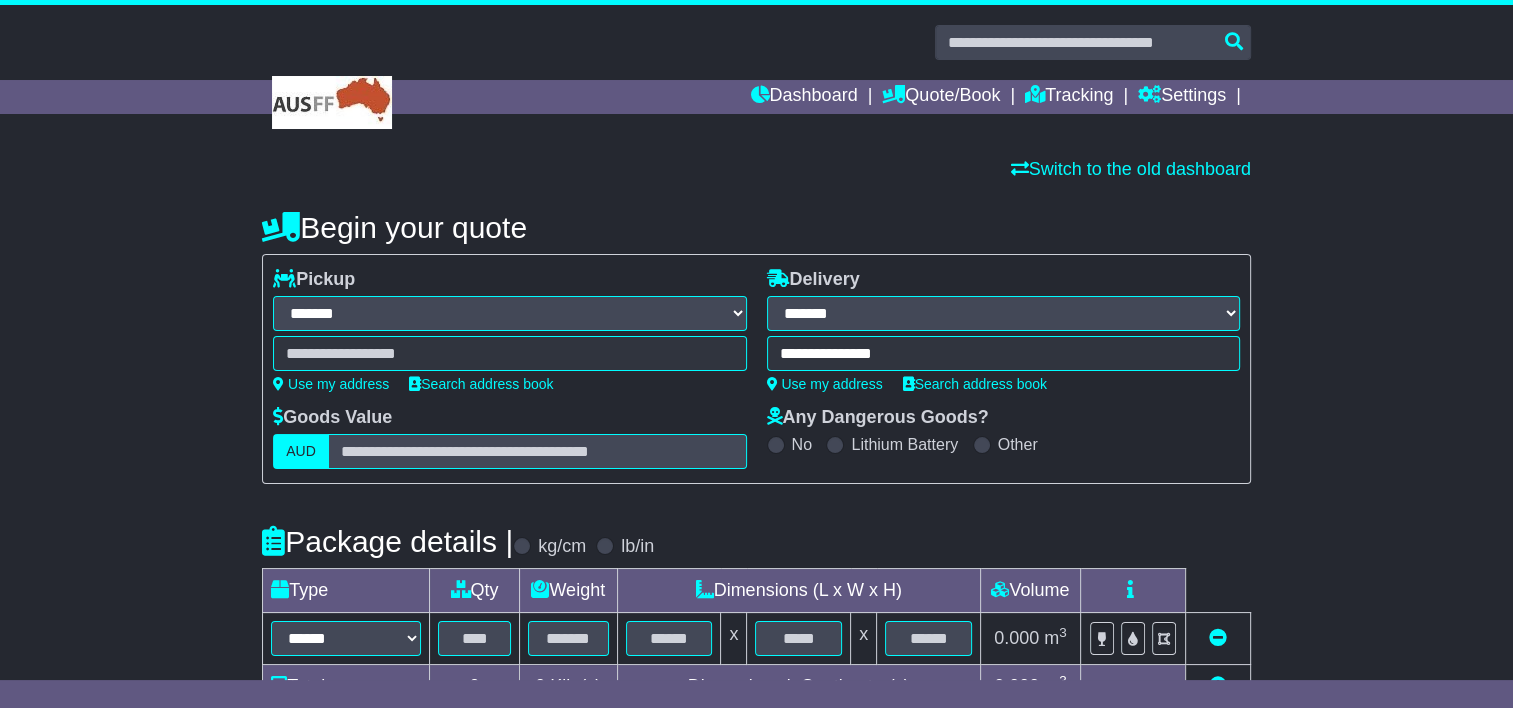 type on "**********" 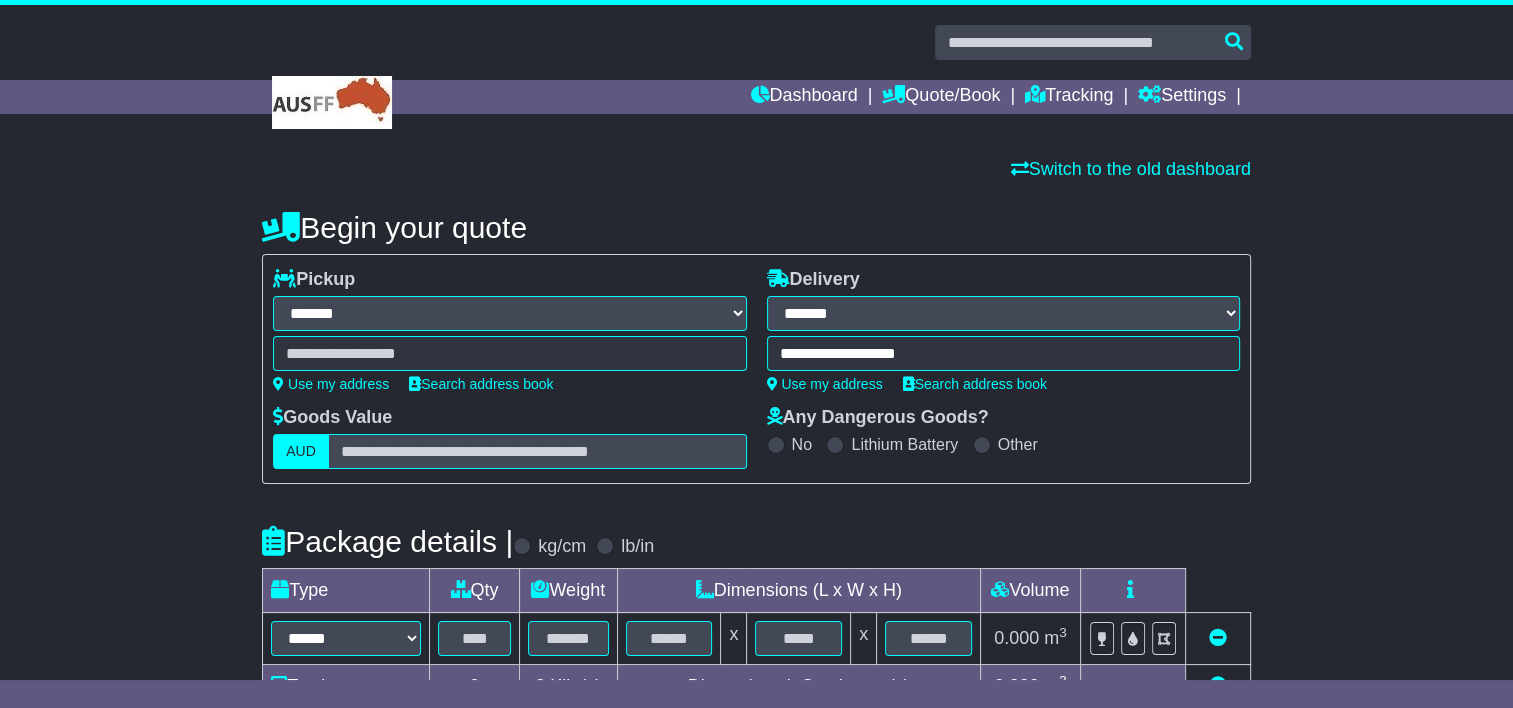 click at bounding box center [509, 353] 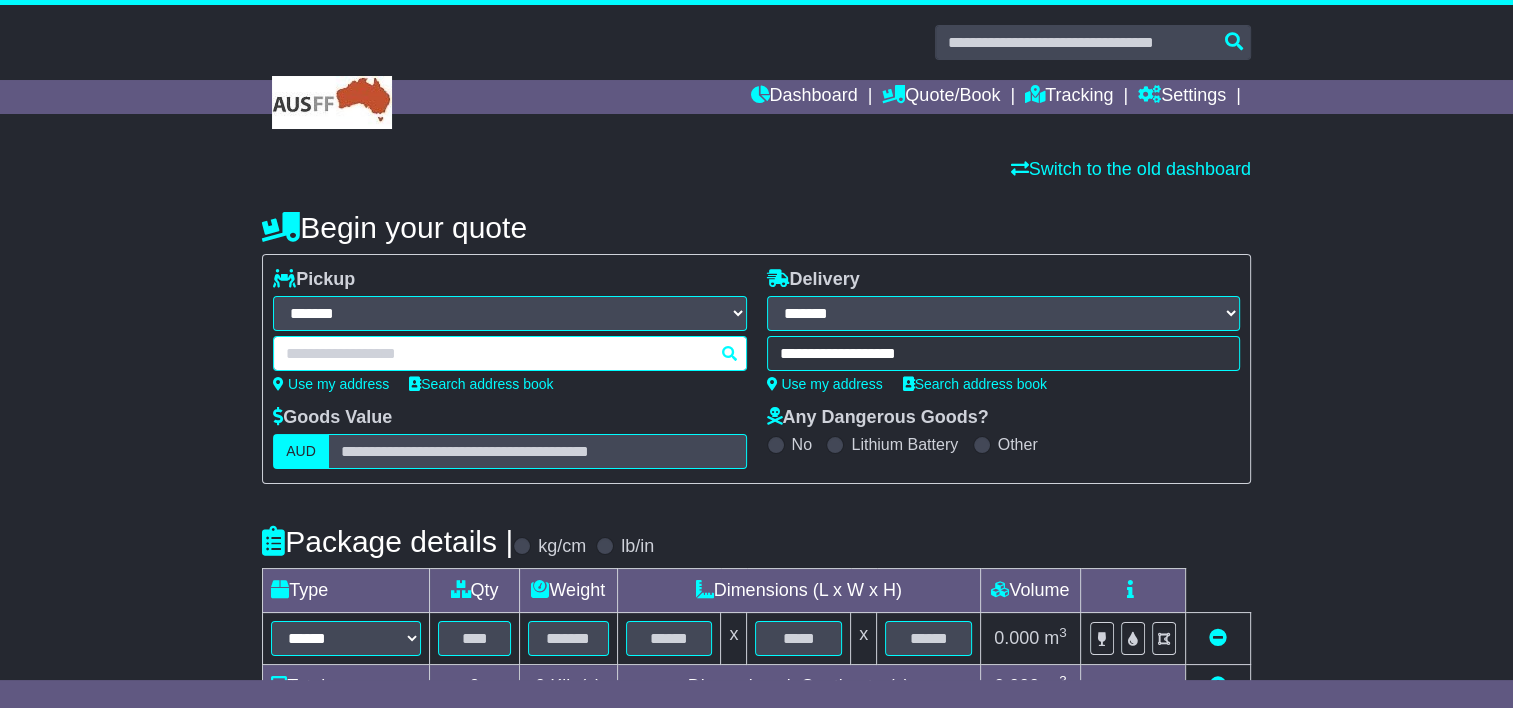 paste on "****" 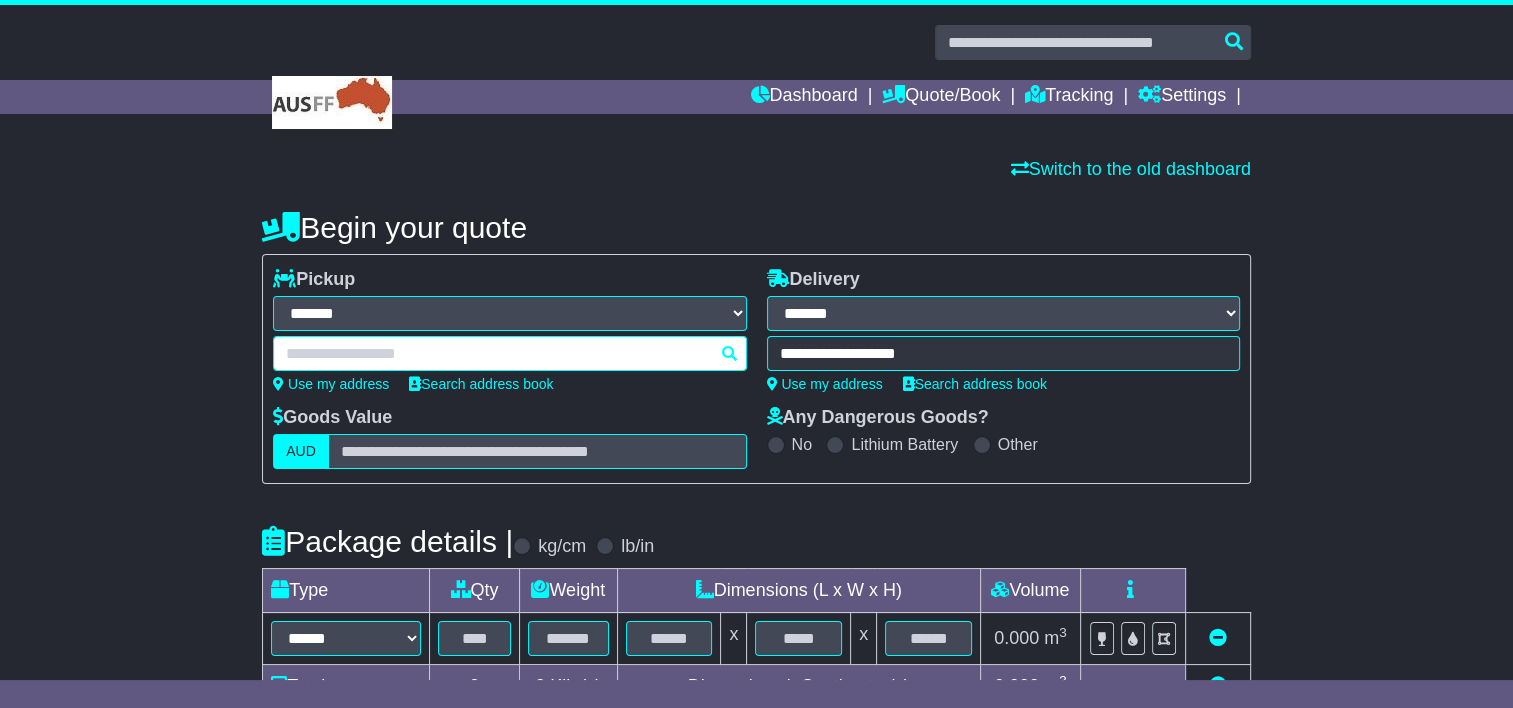 type on "****" 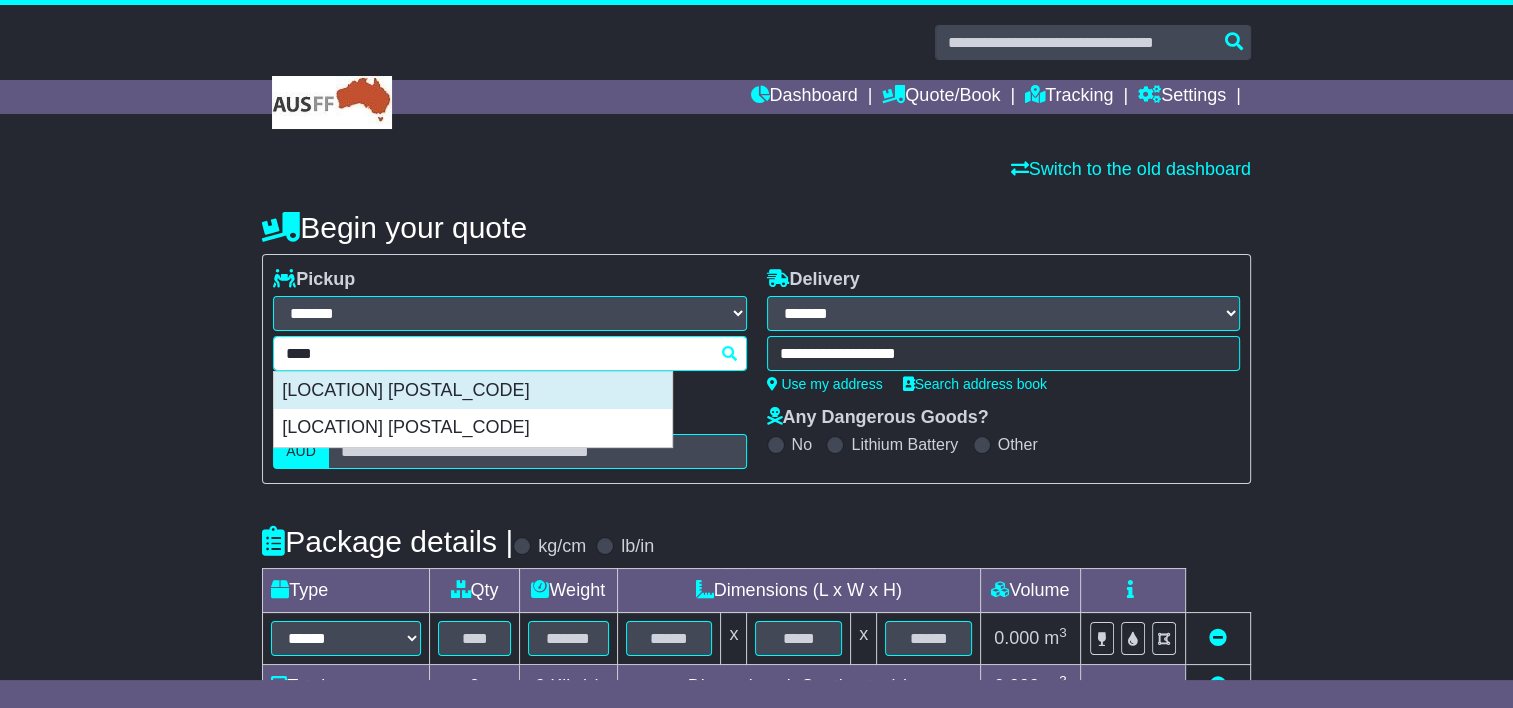 click on "SANDOWN VILLAGE 3171" at bounding box center (473, 391) 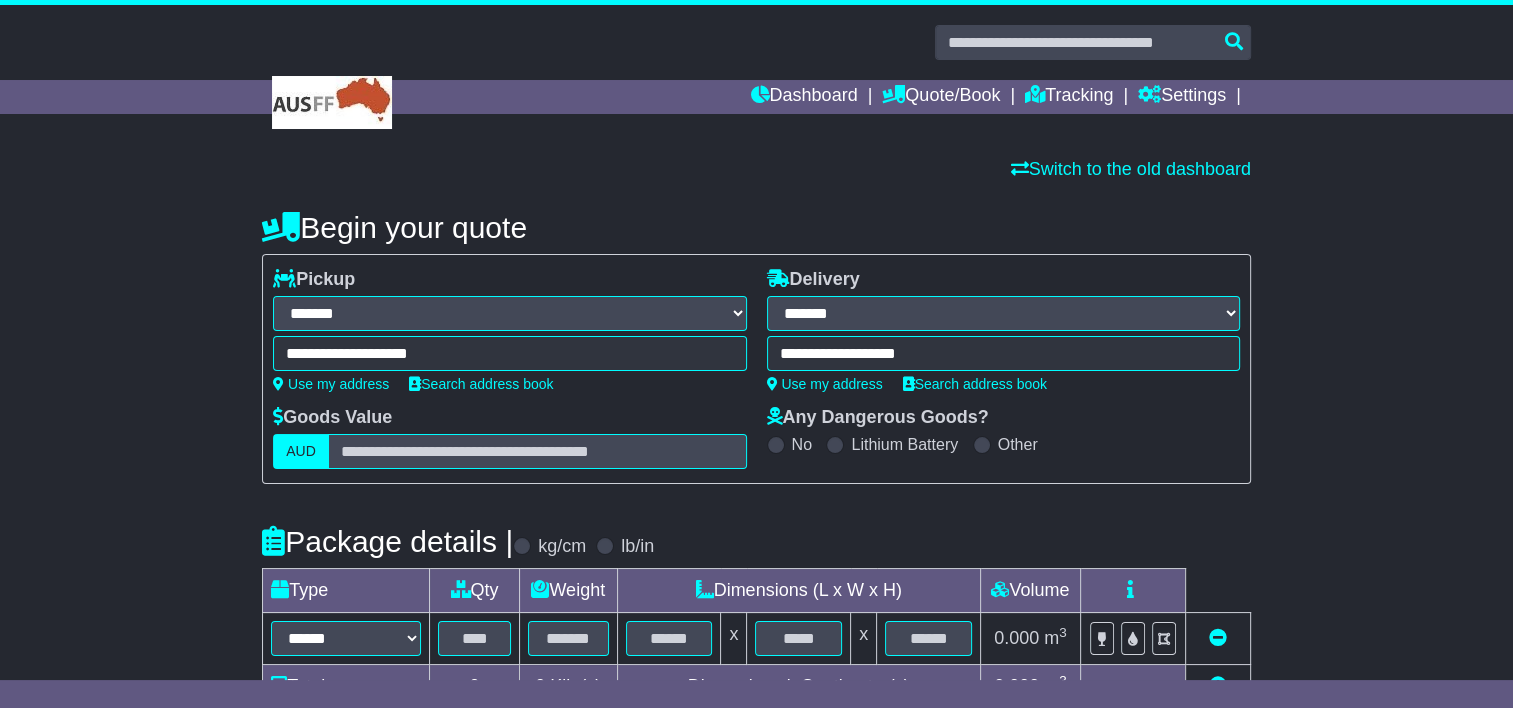 type on "**********" 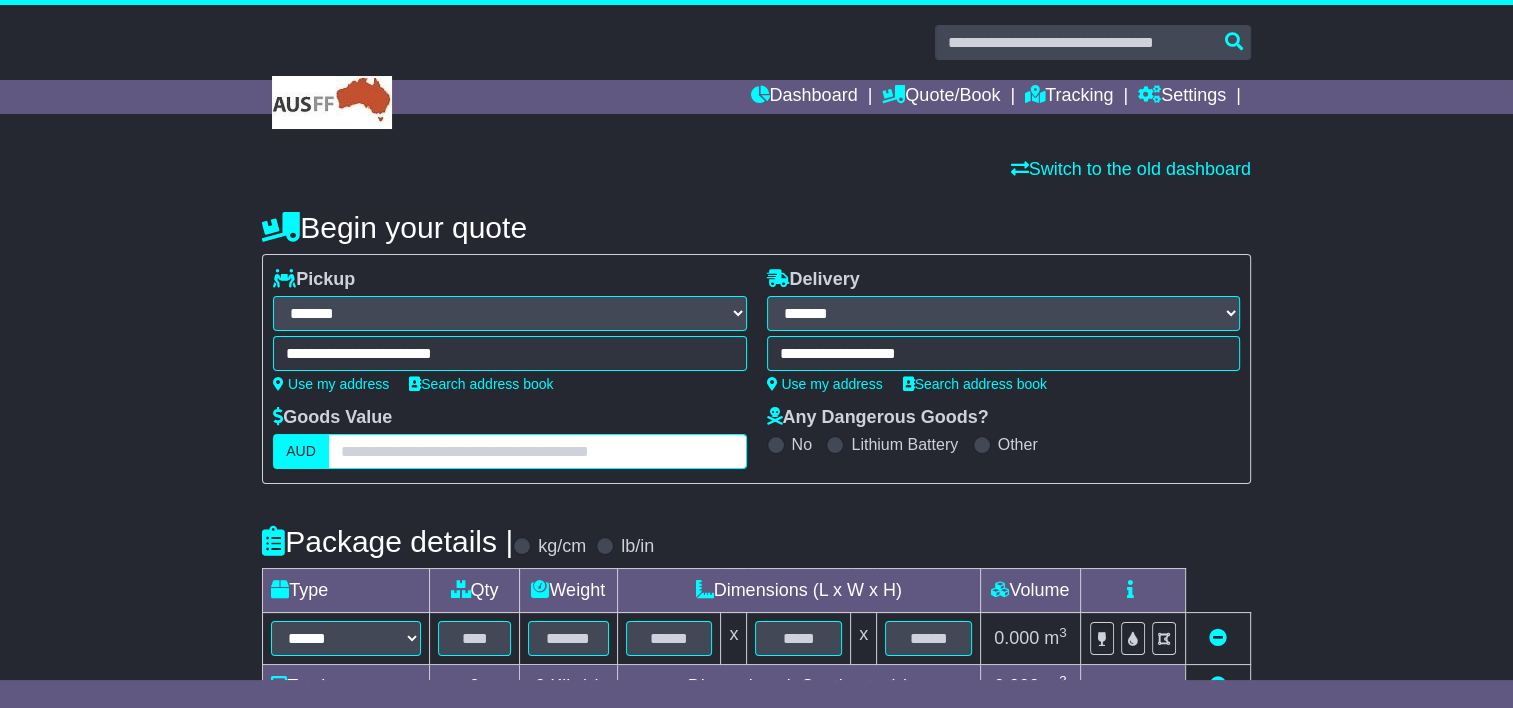 click at bounding box center (537, 451) 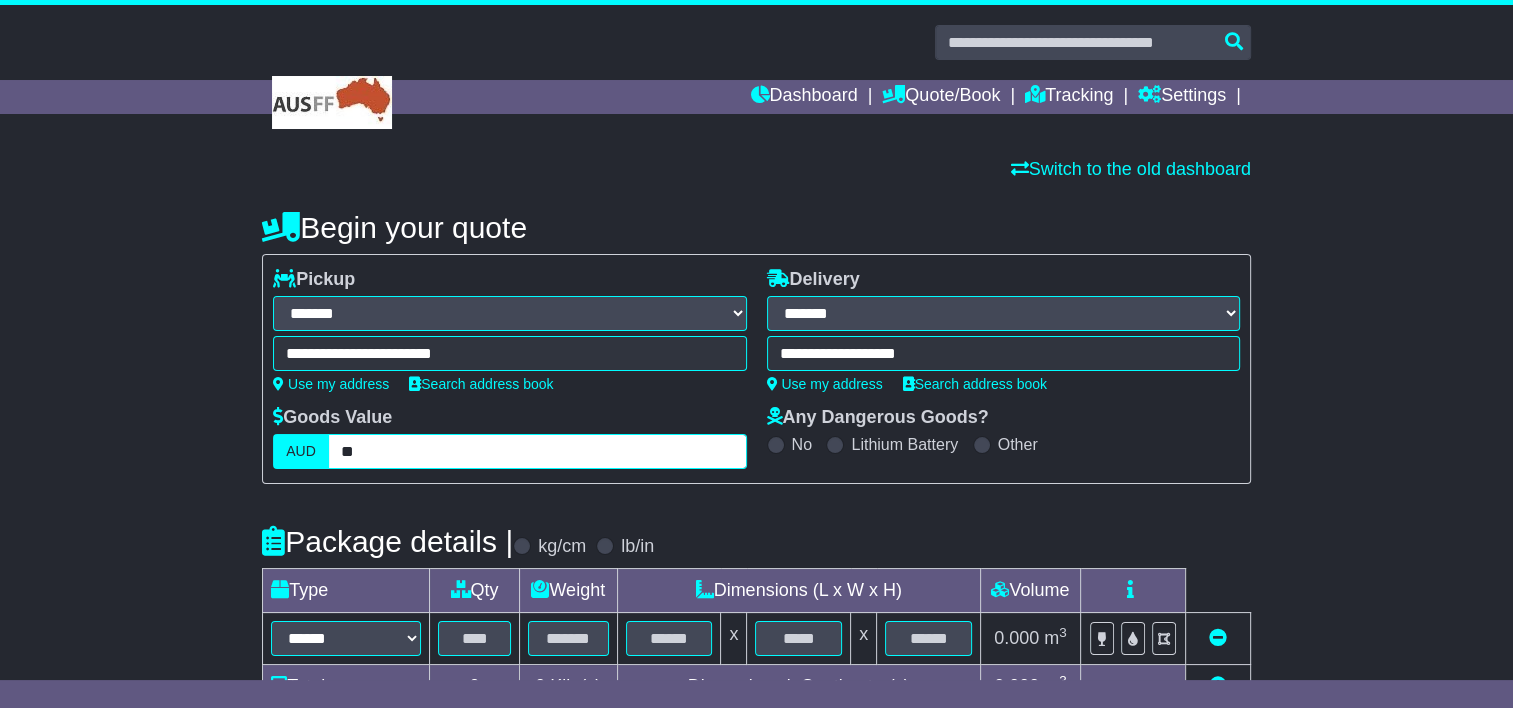 scroll, scrollTop: 100, scrollLeft: 0, axis: vertical 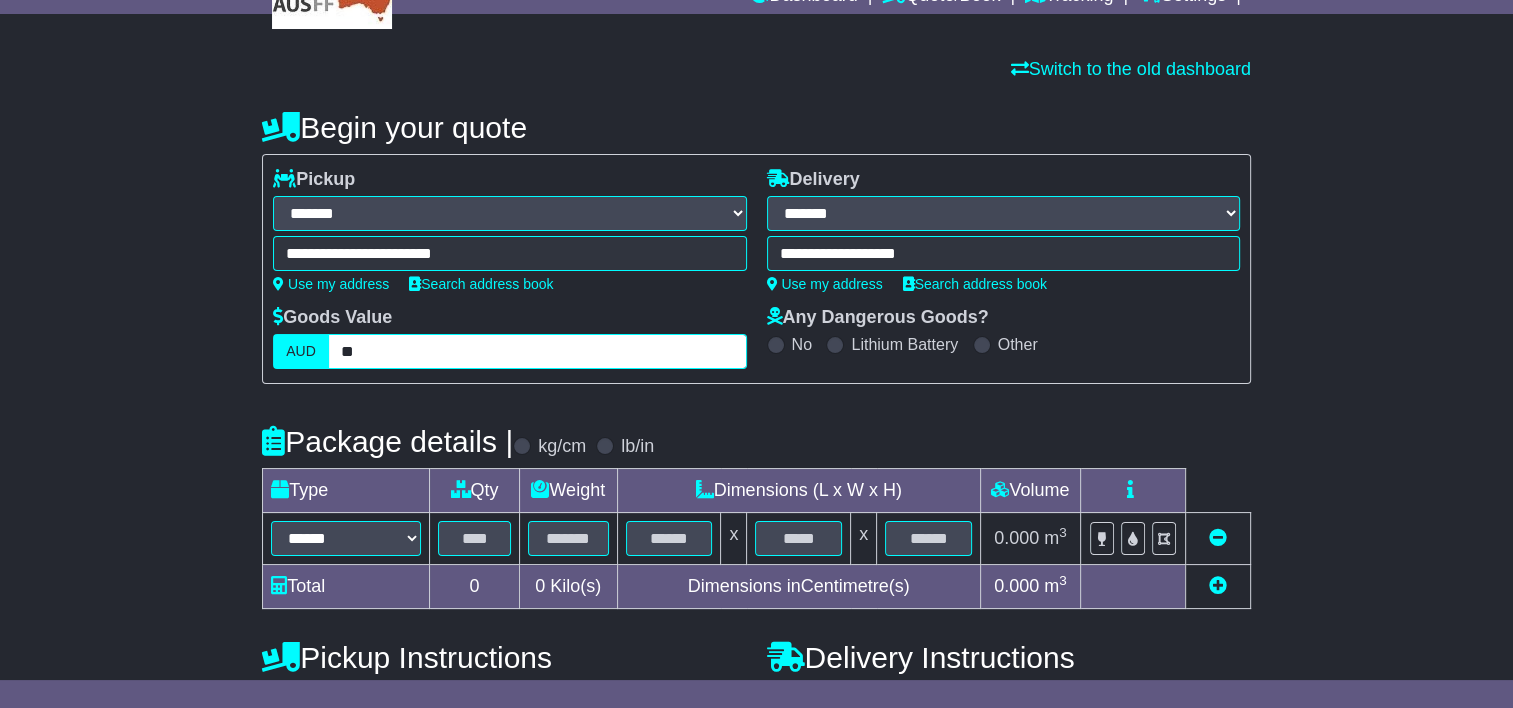 type on "**" 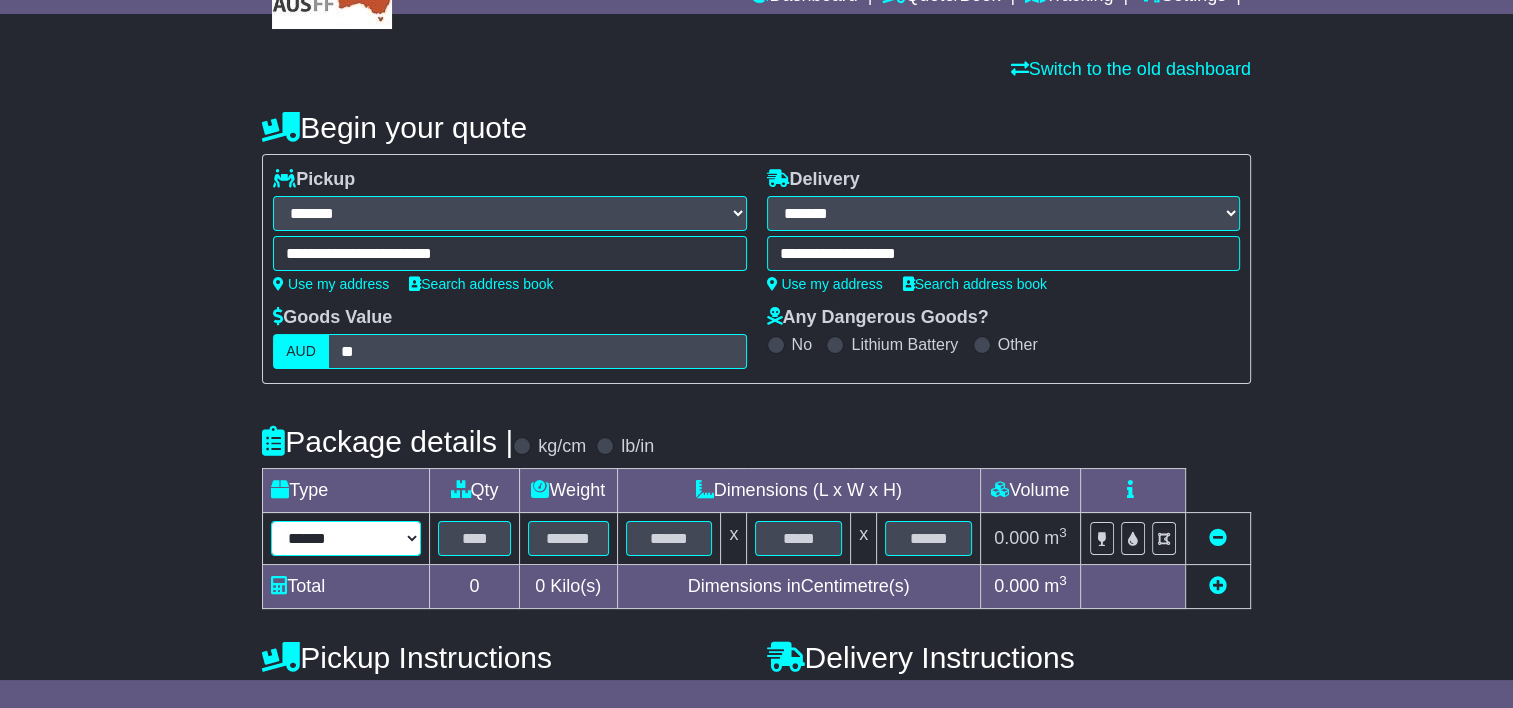 click on "****** ****** *** ******** ***** **** **** ****** *** *******" at bounding box center (346, 538) 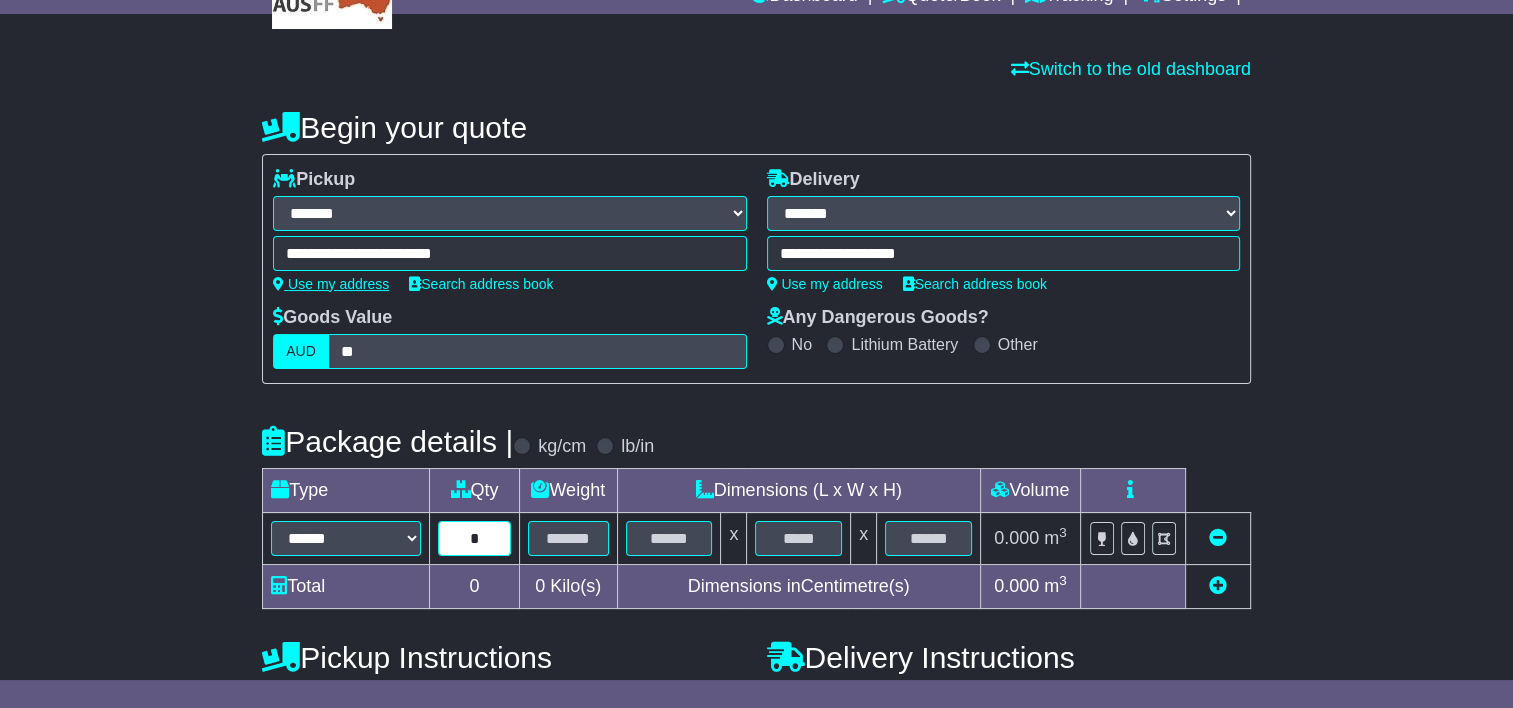 type on "*" 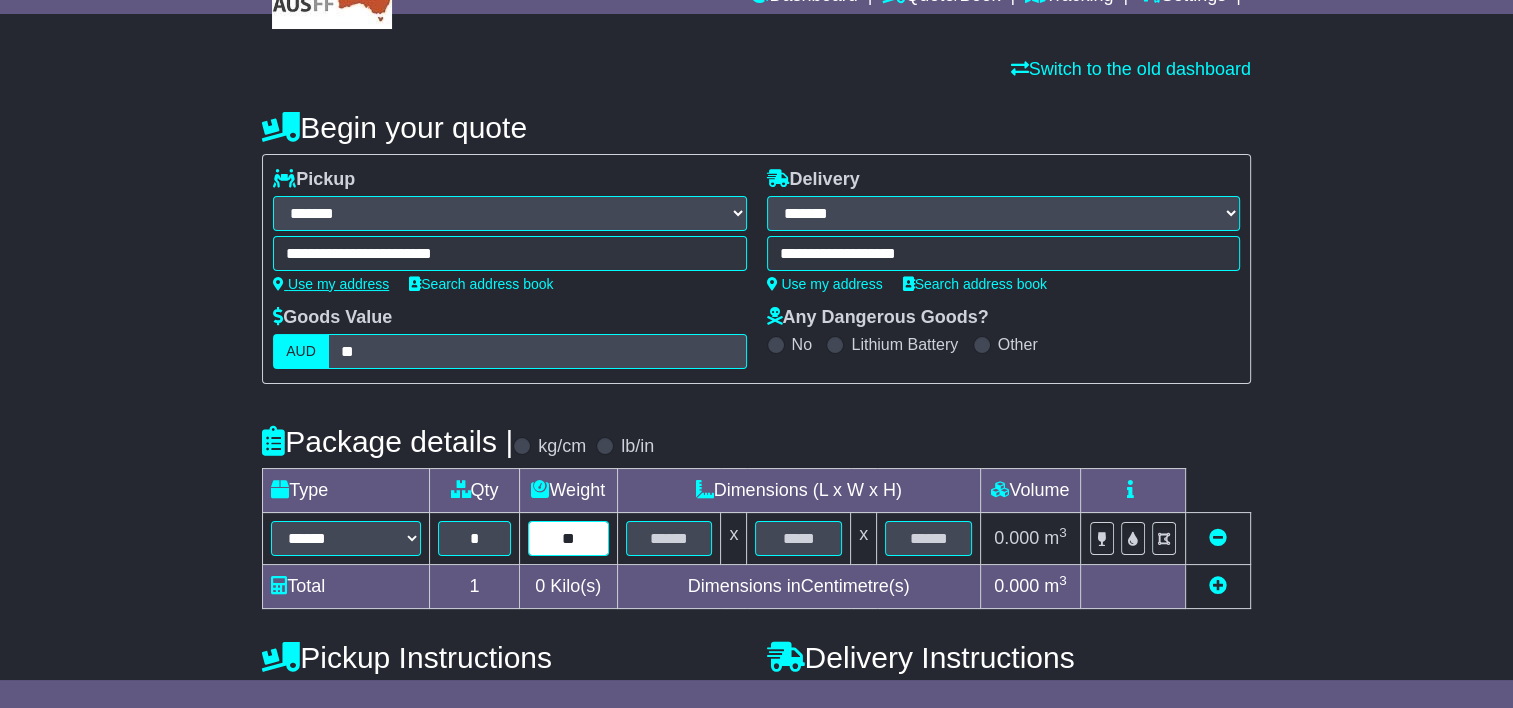 type on "**" 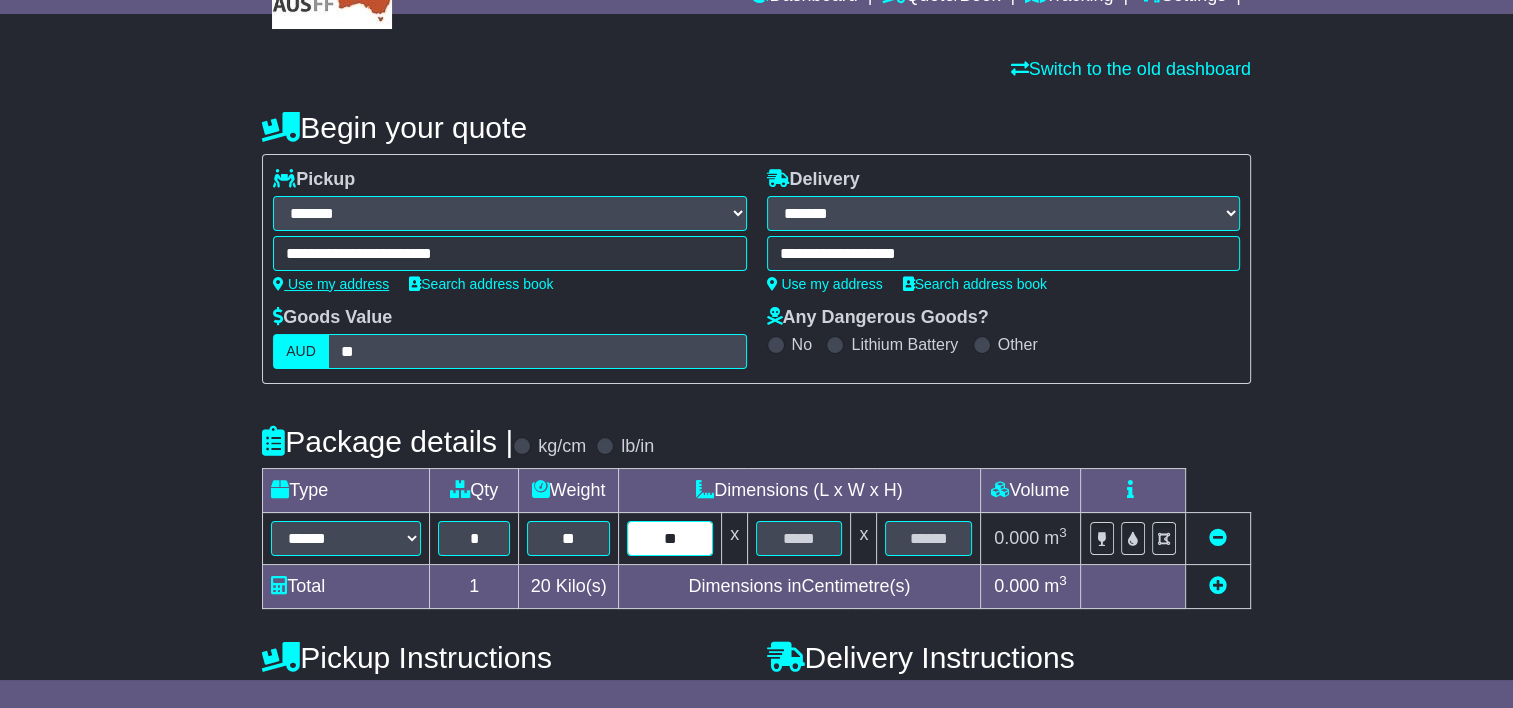 type on "**" 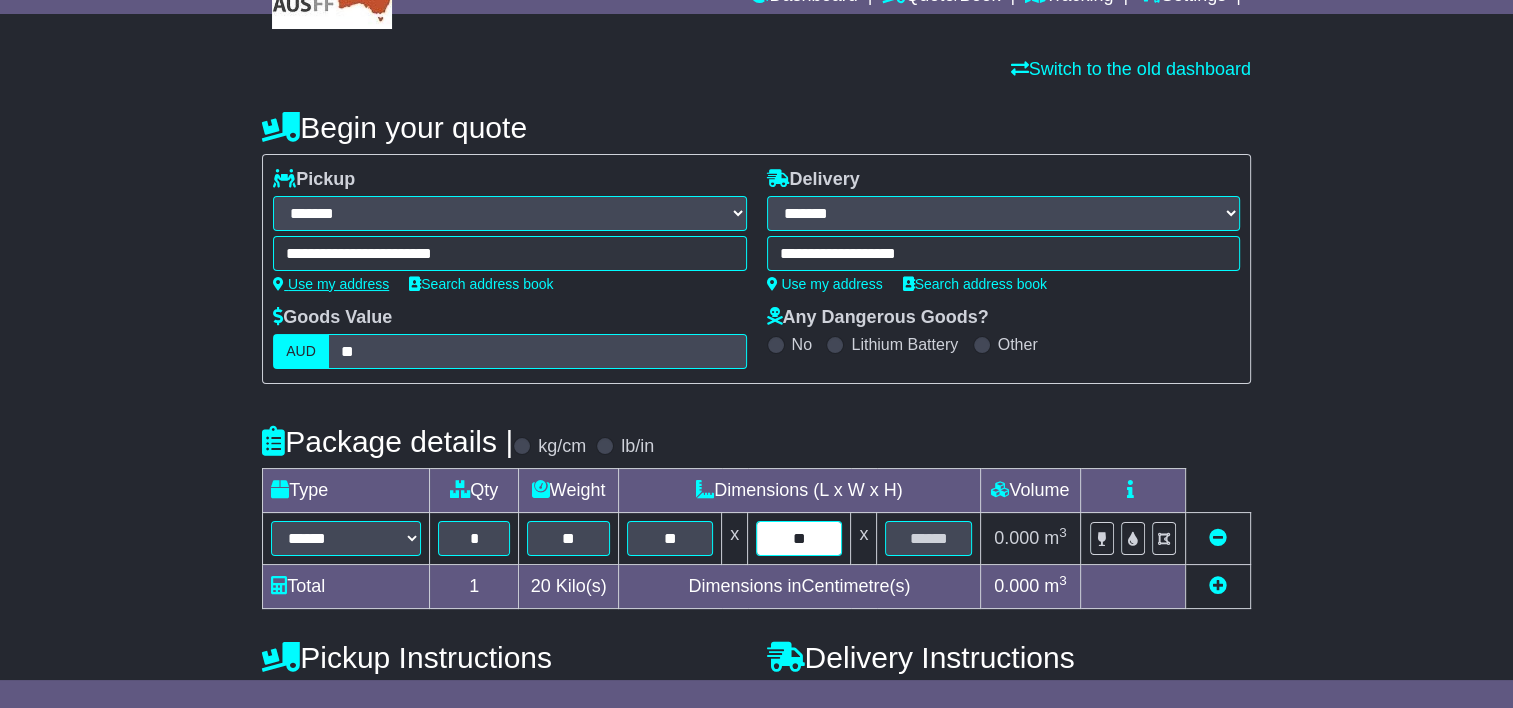 type on "**" 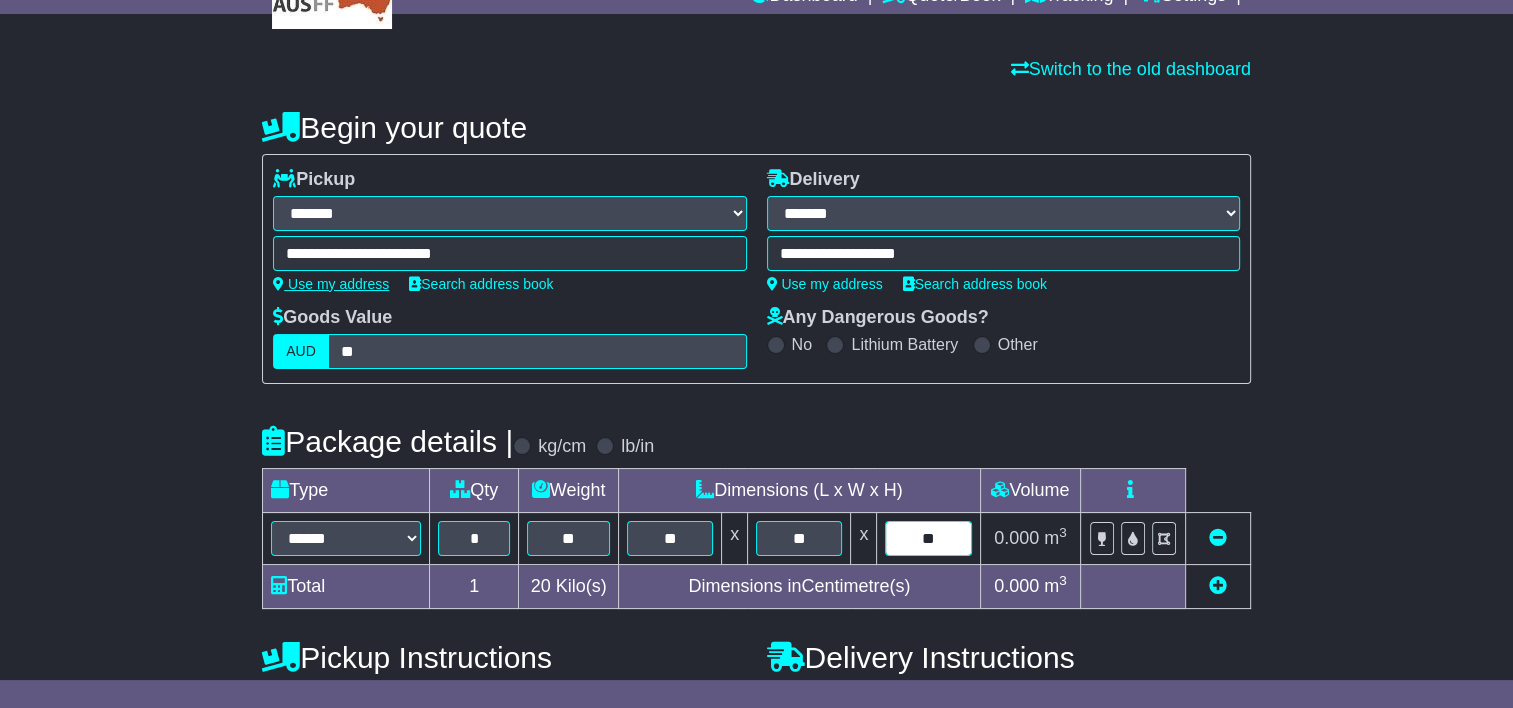 type on "**" 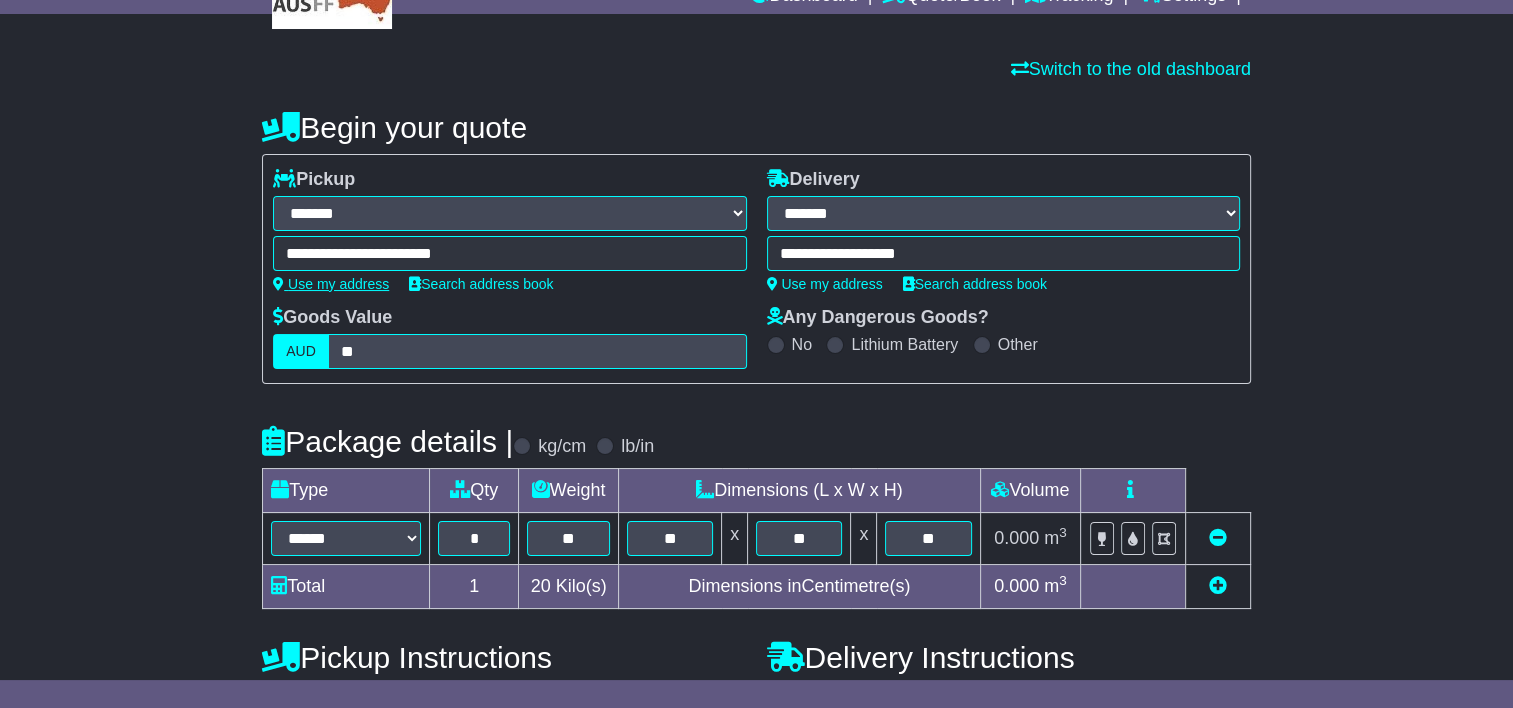 scroll, scrollTop: 604, scrollLeft: 0, axis: vertical 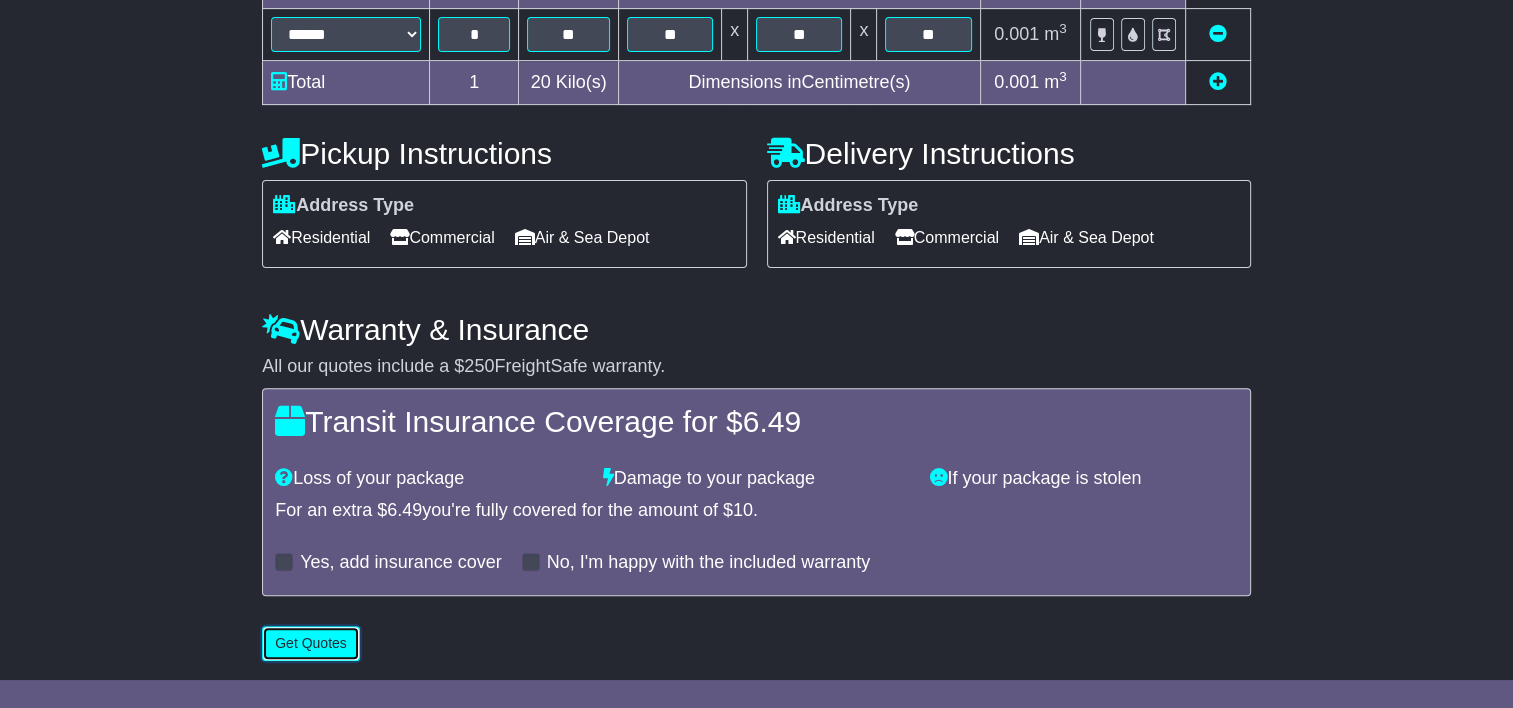 click on "Get Quotes" at bounding box center [311, 643] 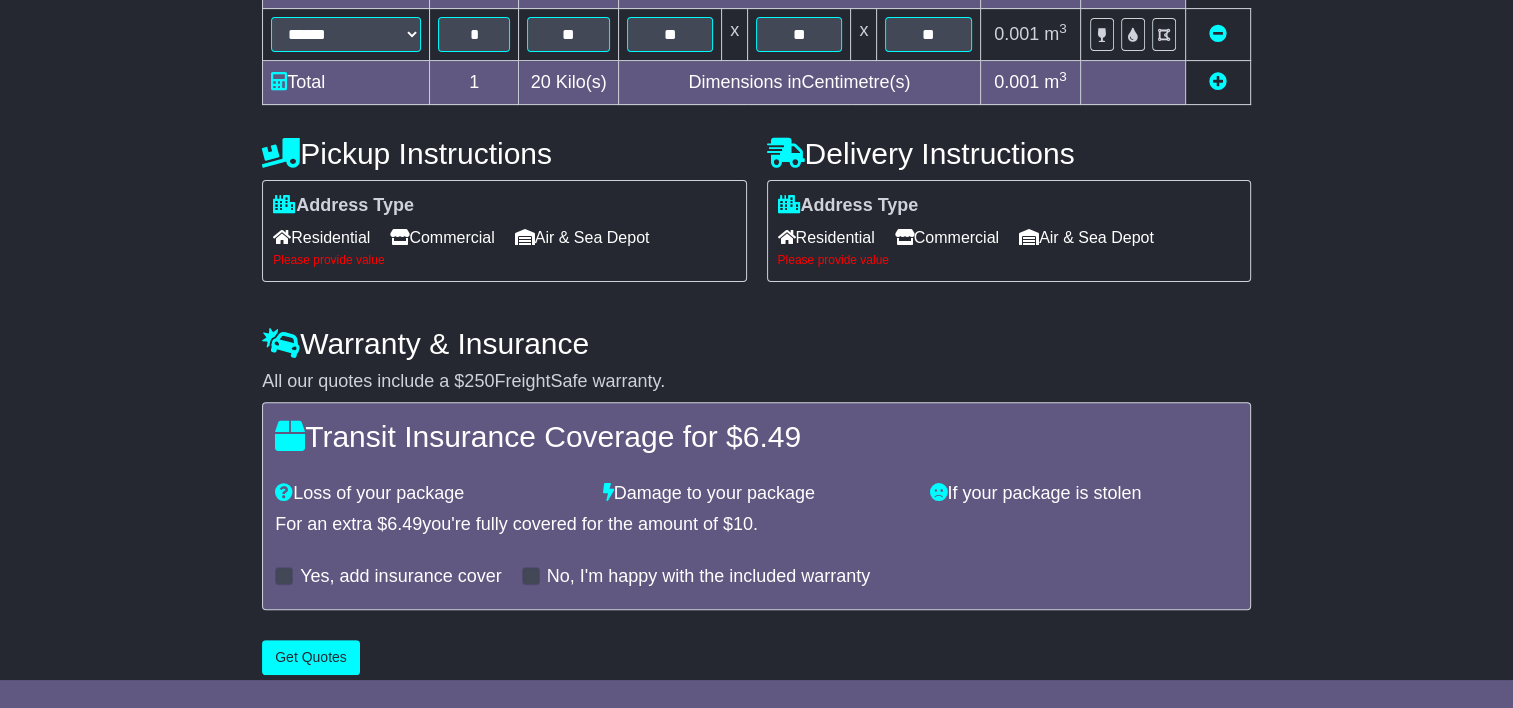 click on "Residential" at bounding box center [321, 237] 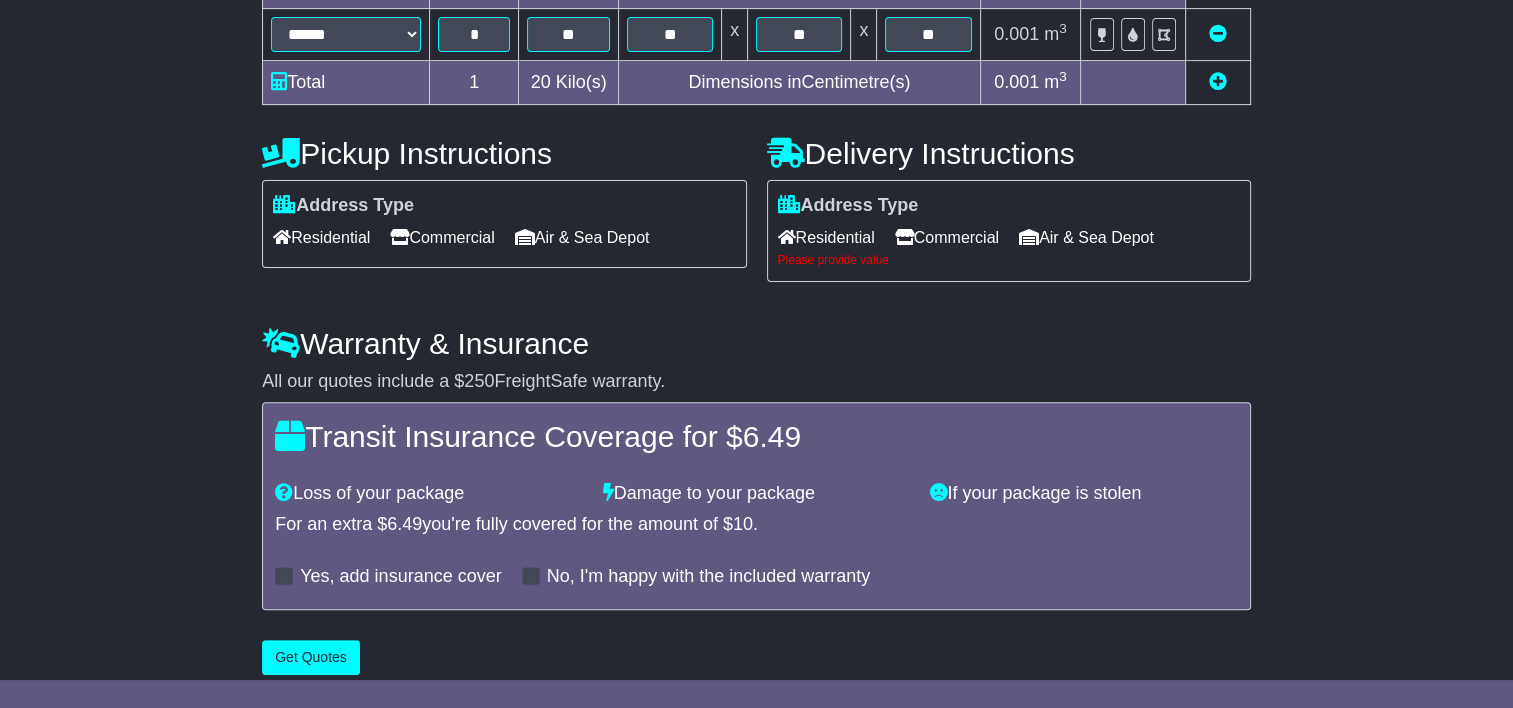 click on "Residential" at bounding box center (826, 237) 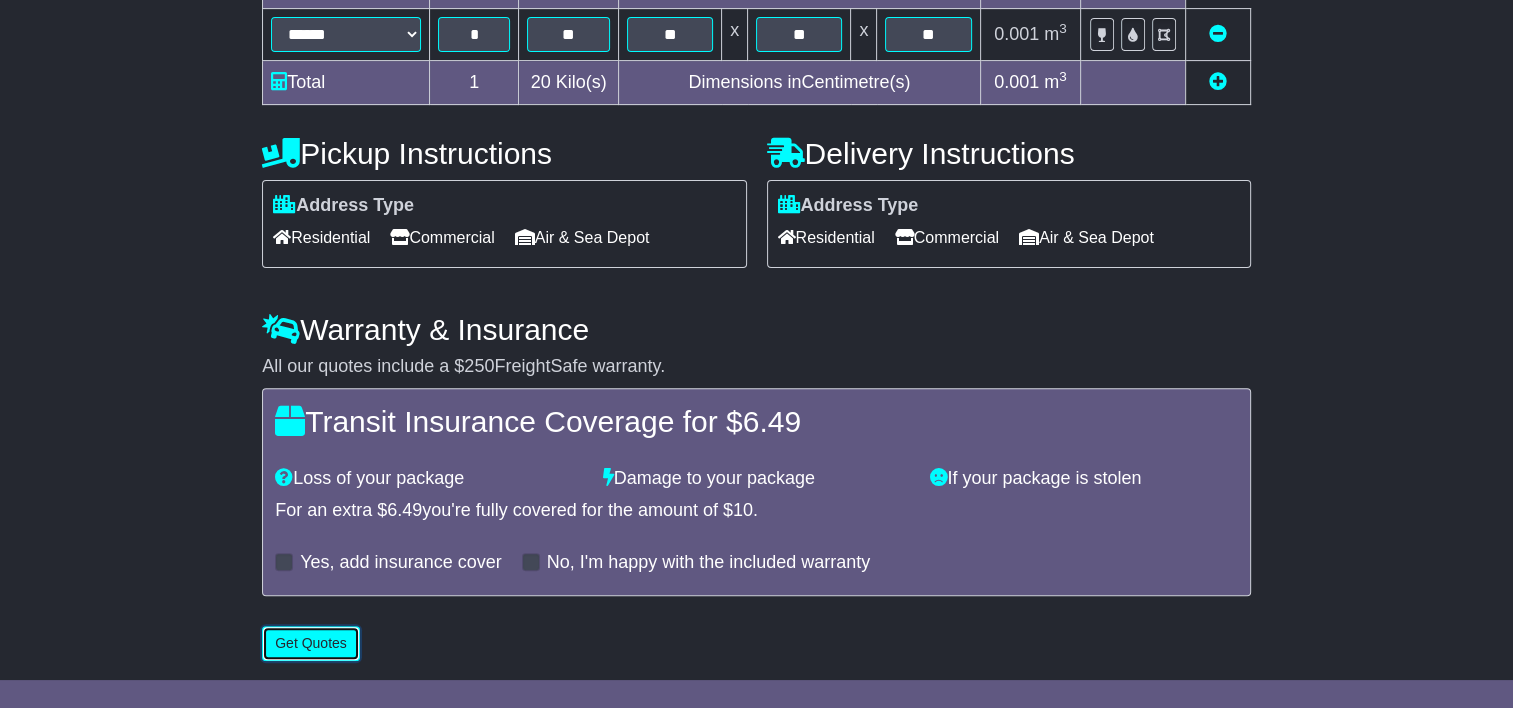click on "Get Quotes" at bounding box center [311, 643] 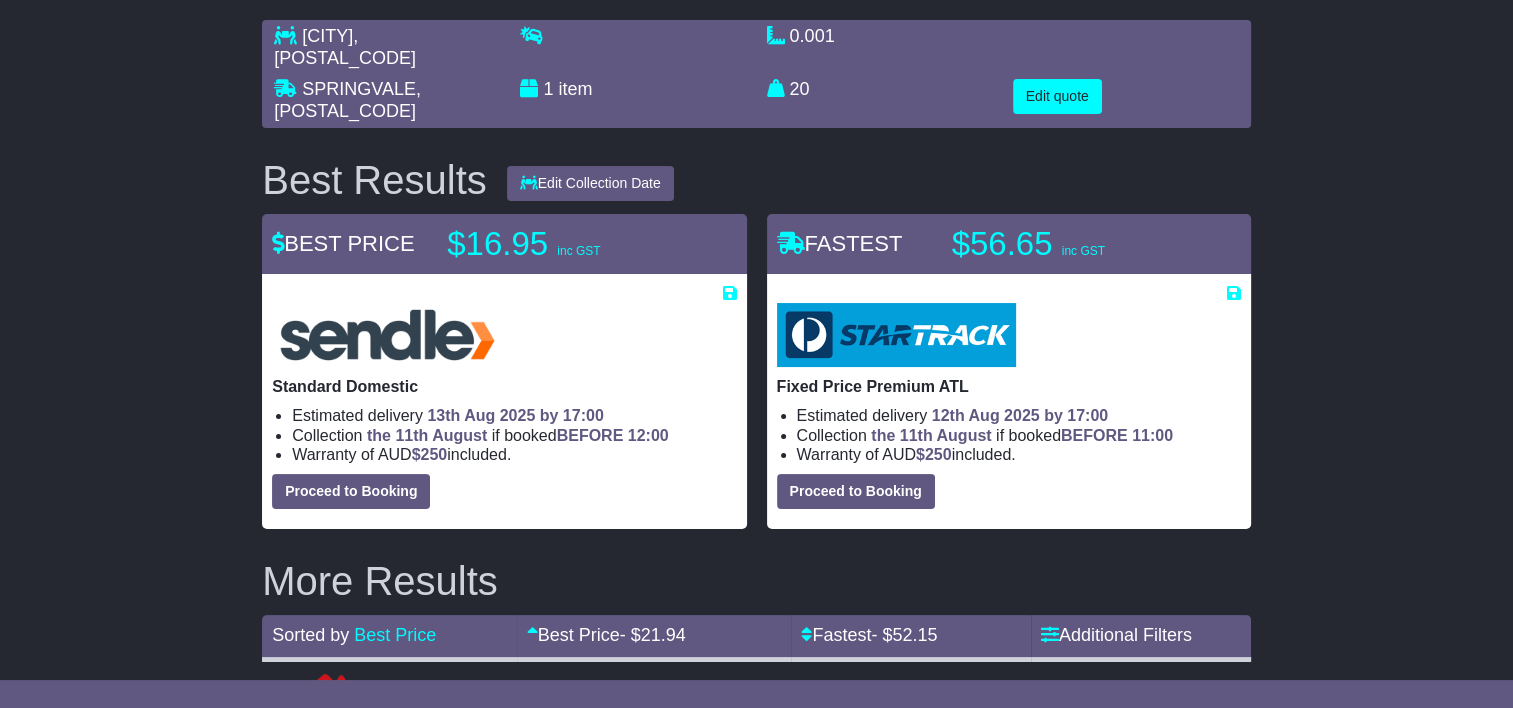 scroll, scrollTop: 0, scrollLeft: 0, axis: both 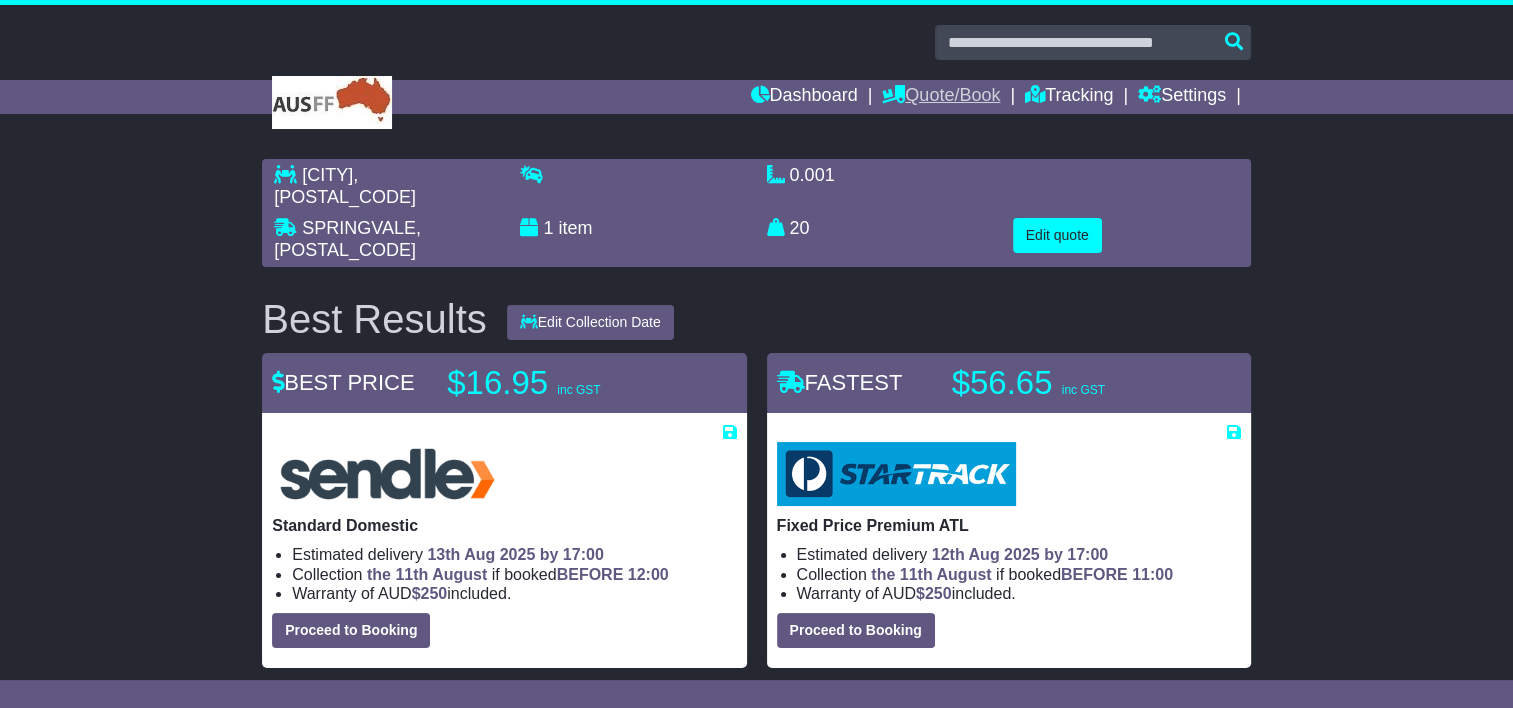 click on "Quote/Book" at bounding box center (941, 97) 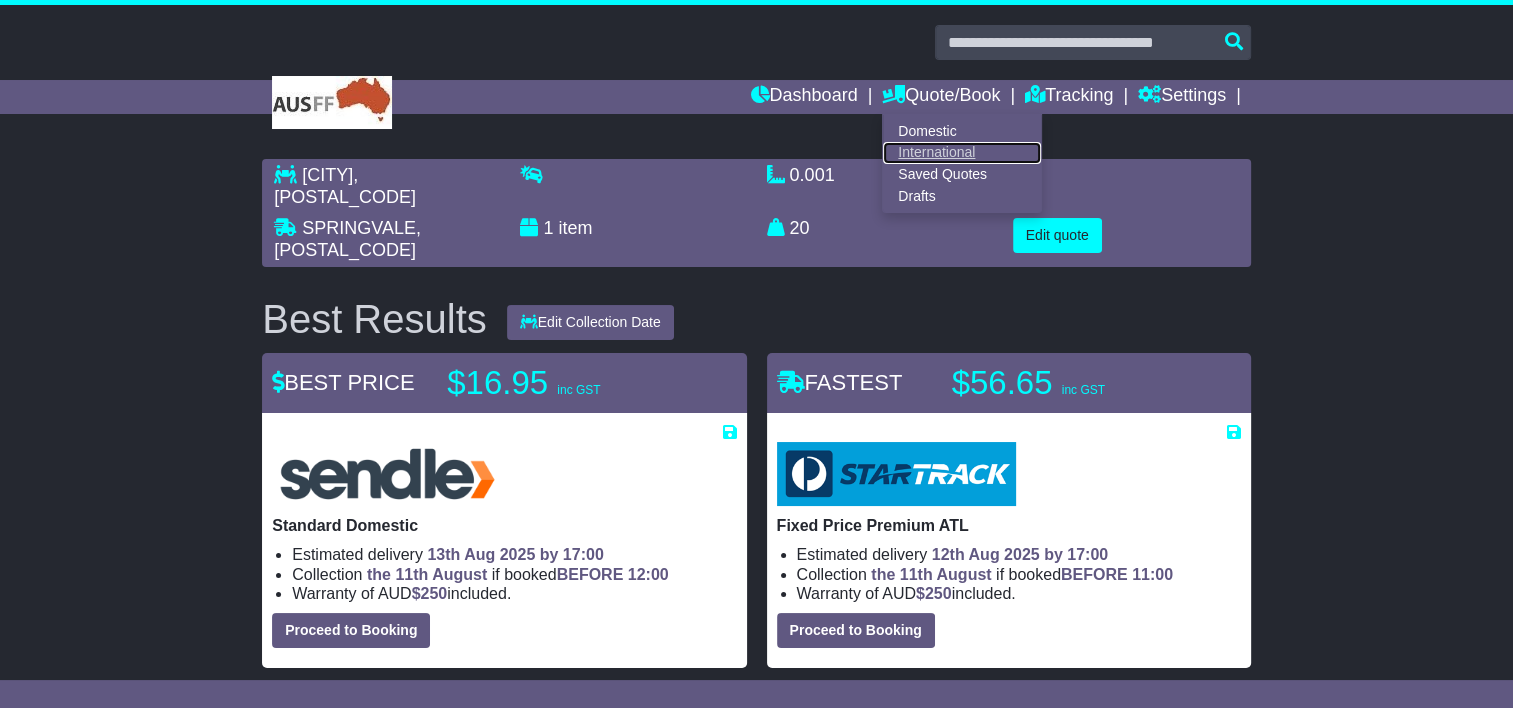 click on "International" at bounding box center (962, 153) 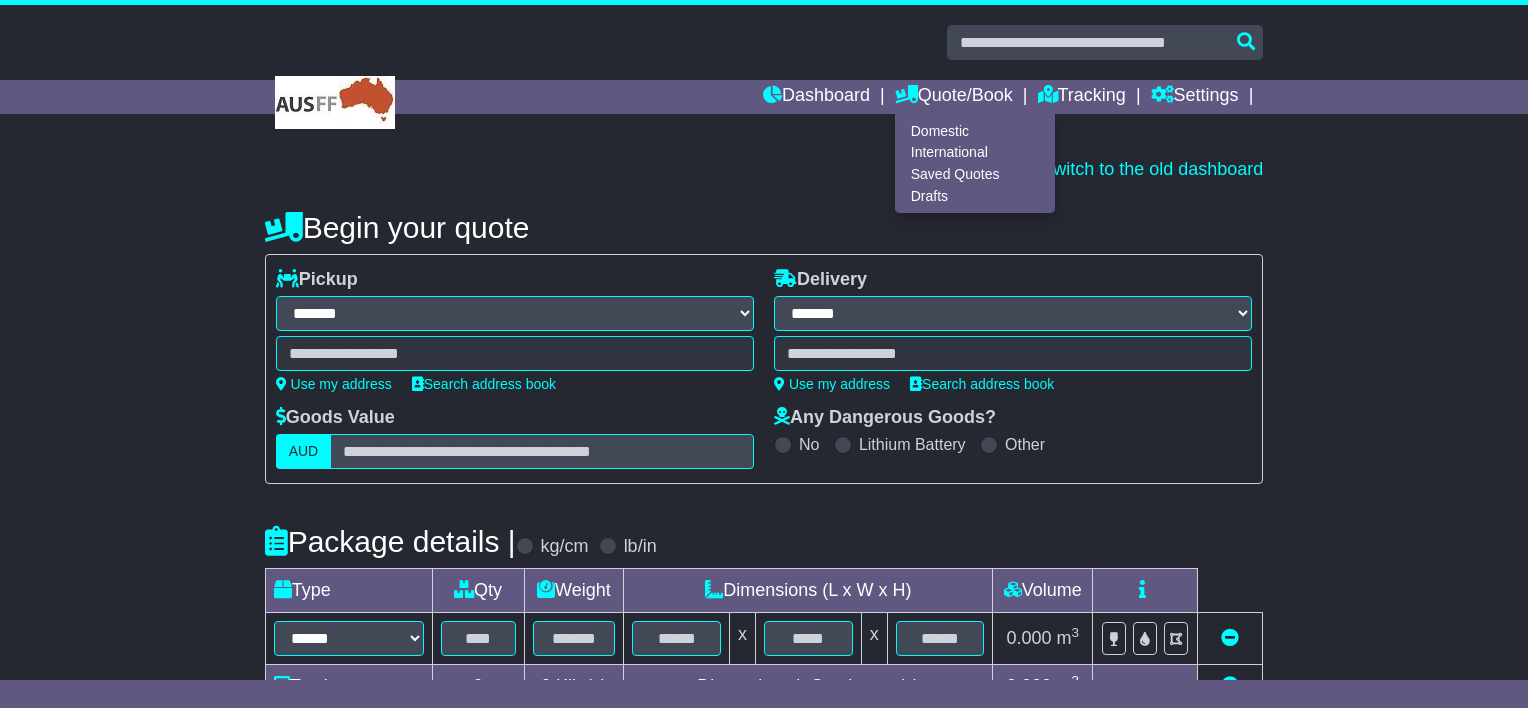 select on "**" 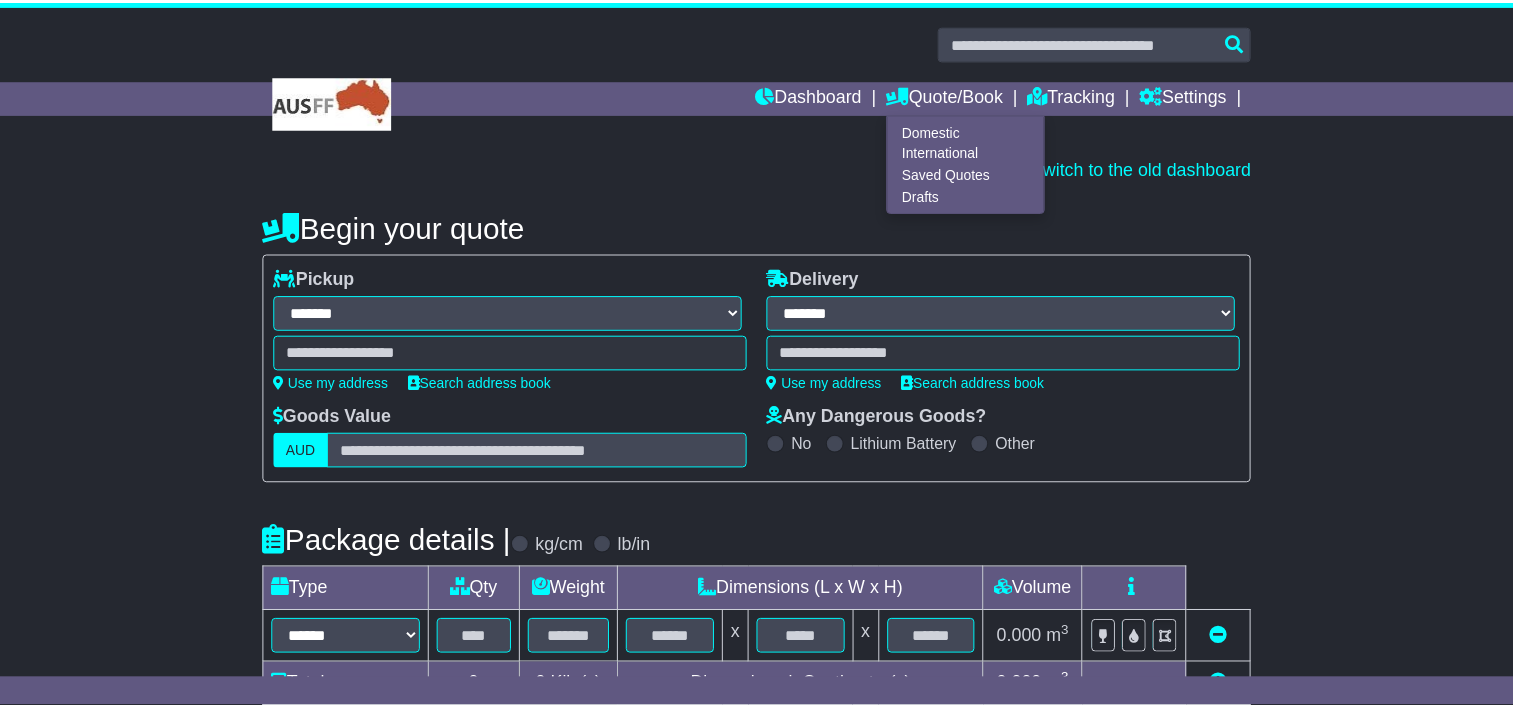 scroll, scrollTop: 0, scrollLeft: 0, axis: both 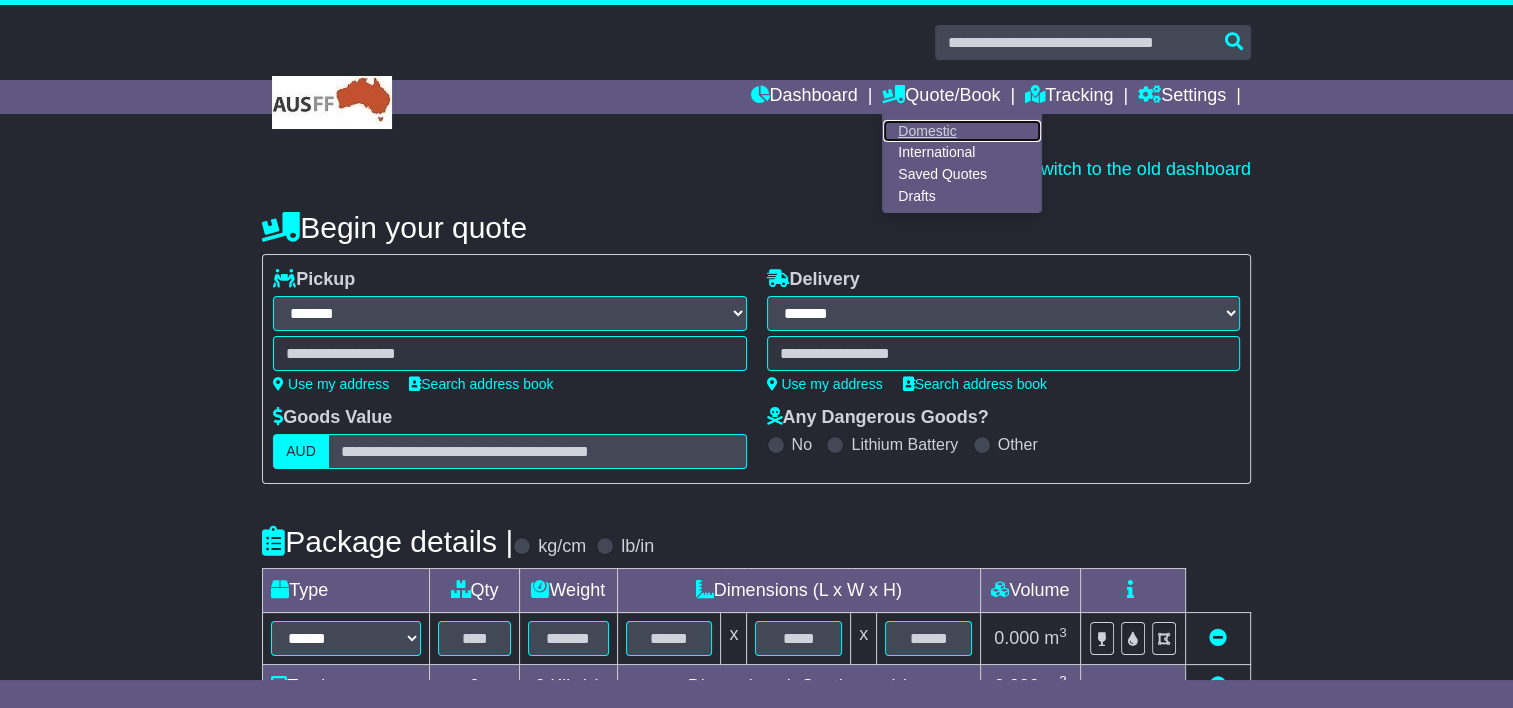 click on "Domestic" at bounding box center [962, 131] 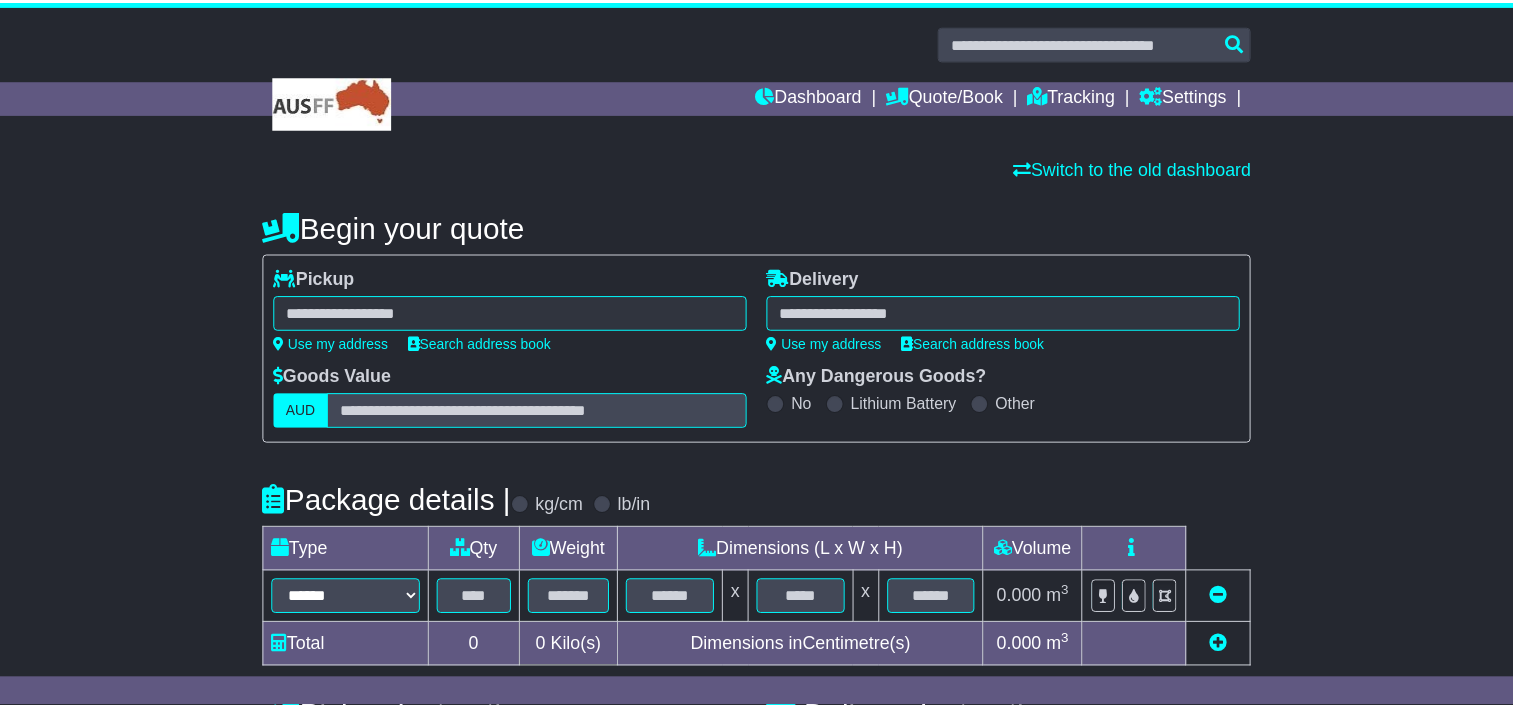 scroll, scrollTop: 0, scrollLeft: 0, axis: both 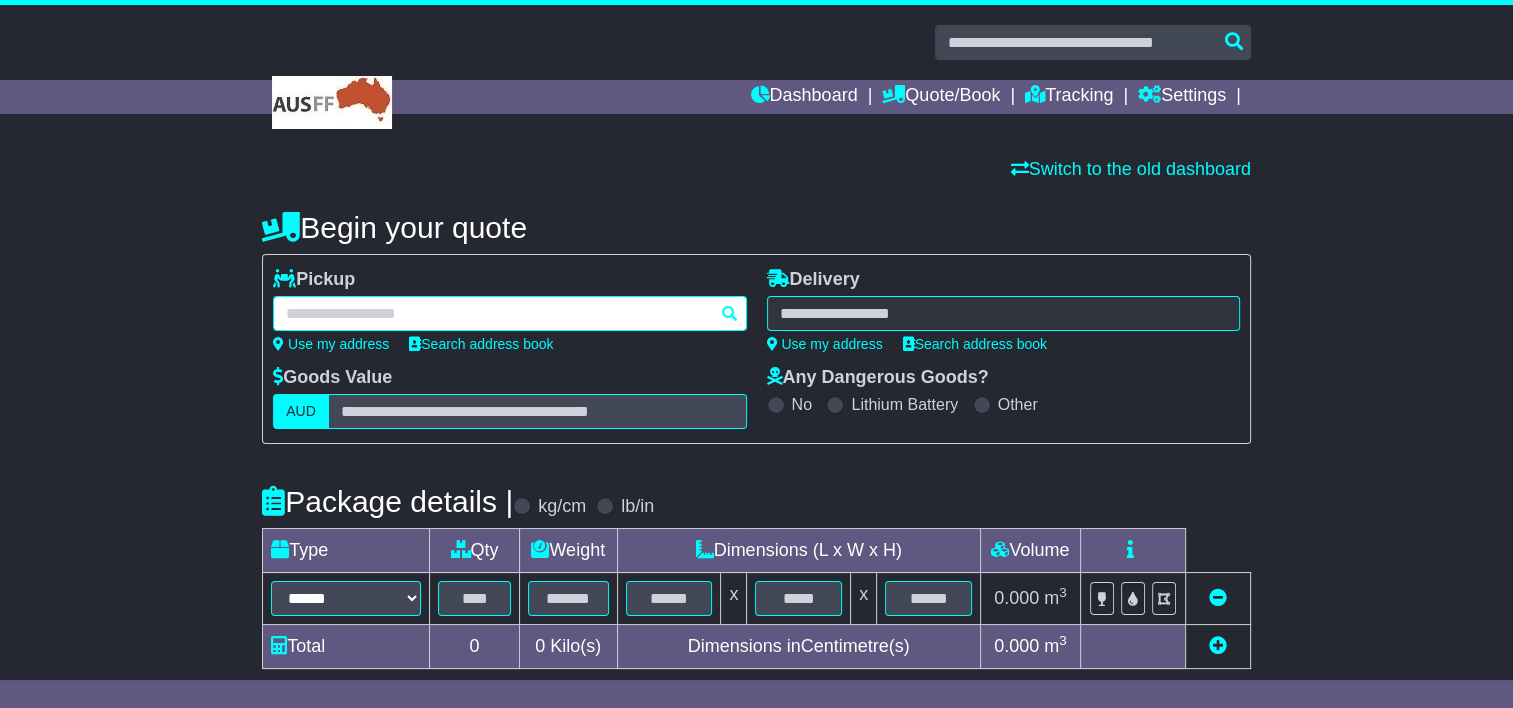 click at bounding box center [509, 313] 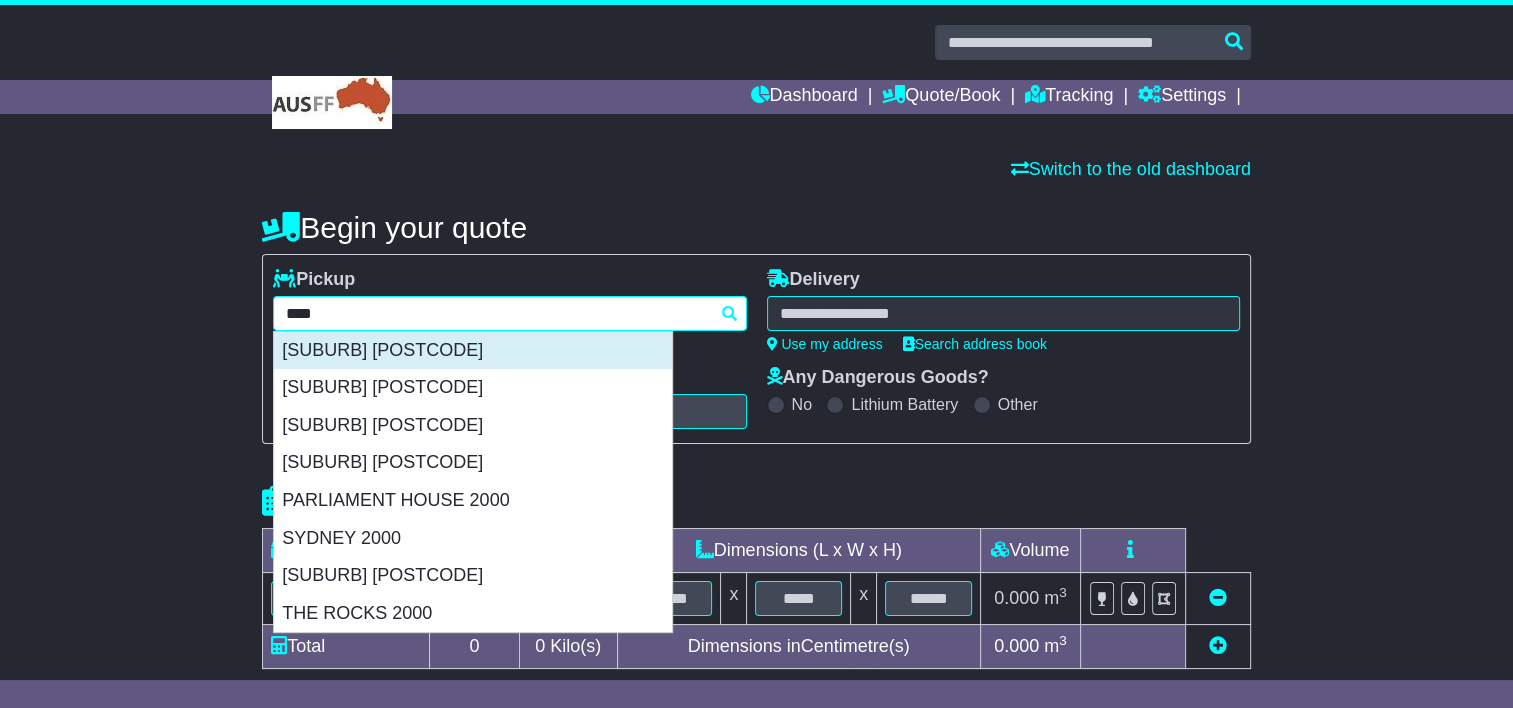 click on "BARANGAROO 2000" at bounding box center (473, 351) 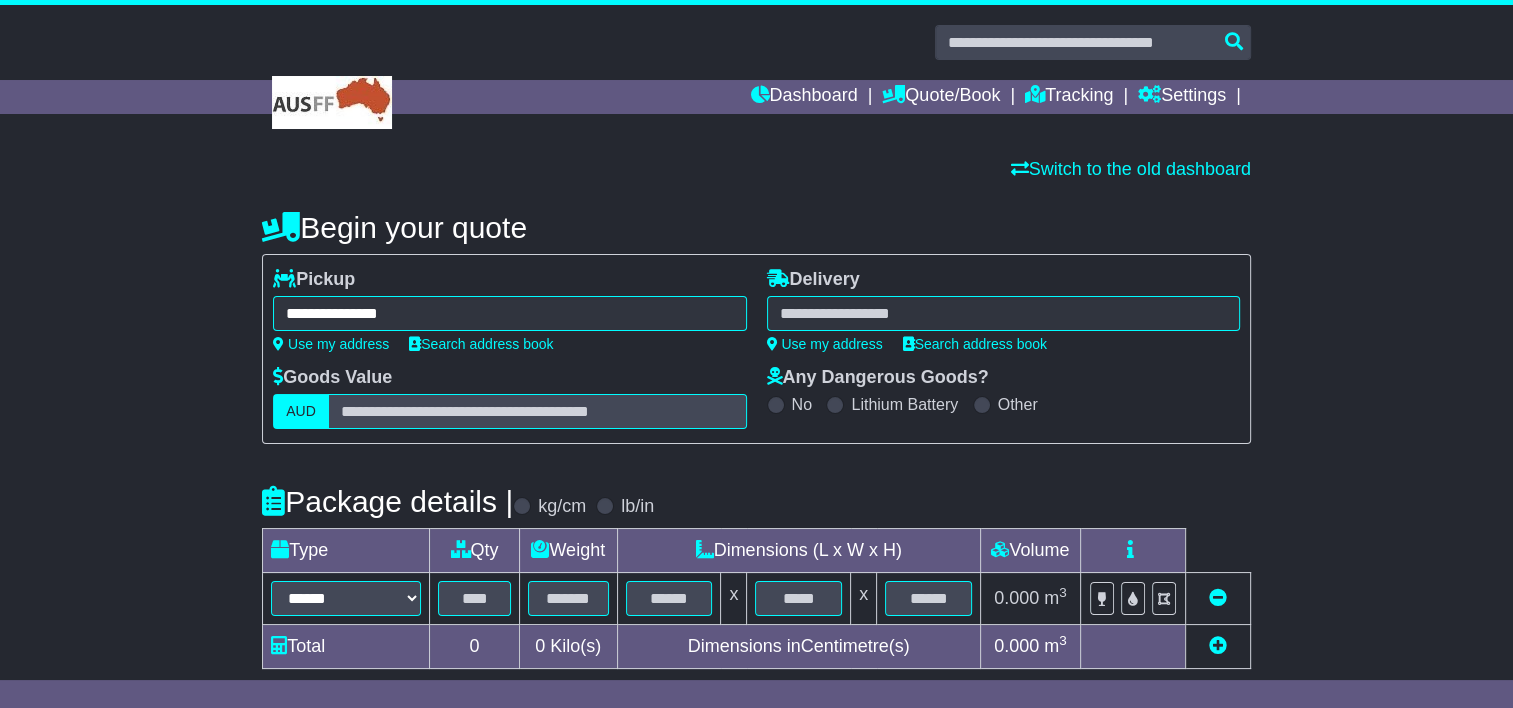 type on "**********" 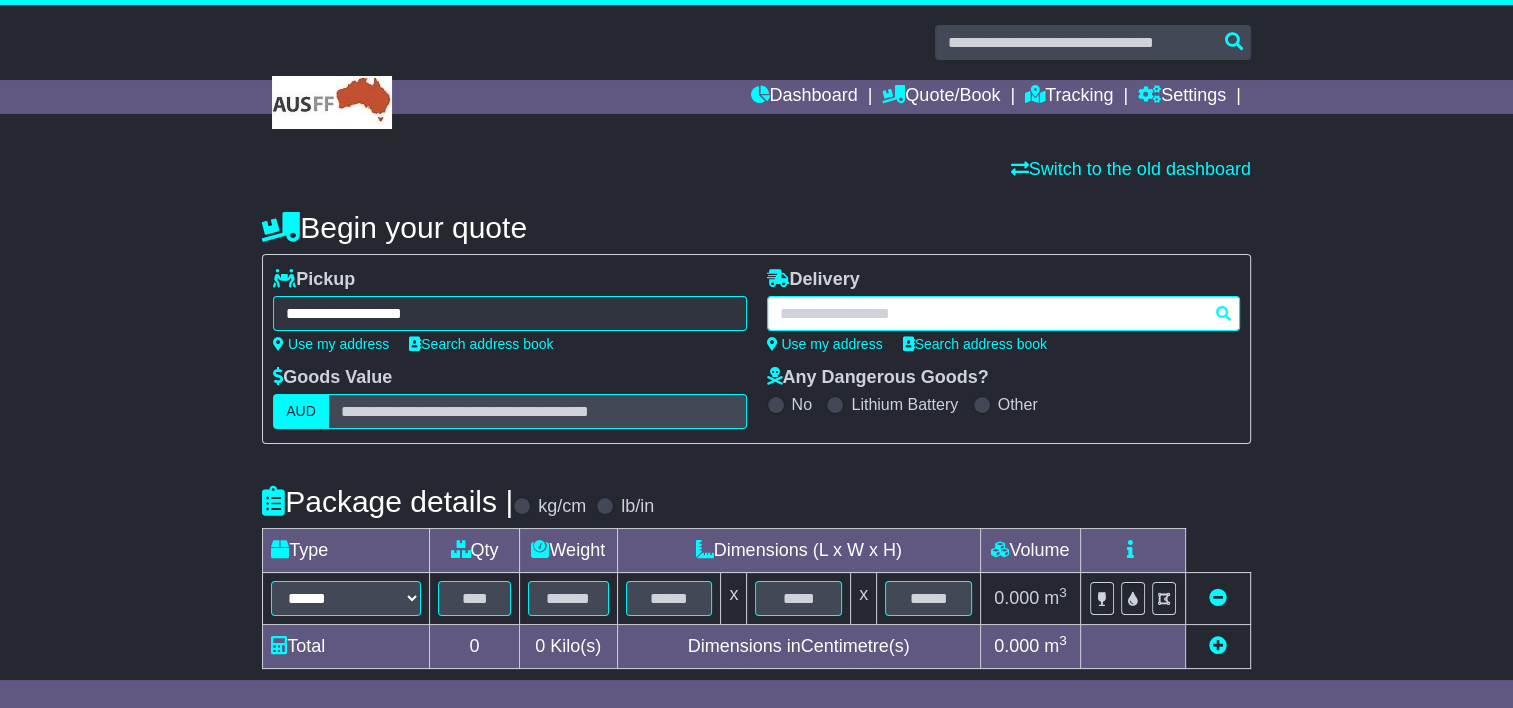 click at bounding box center [1003, 313] 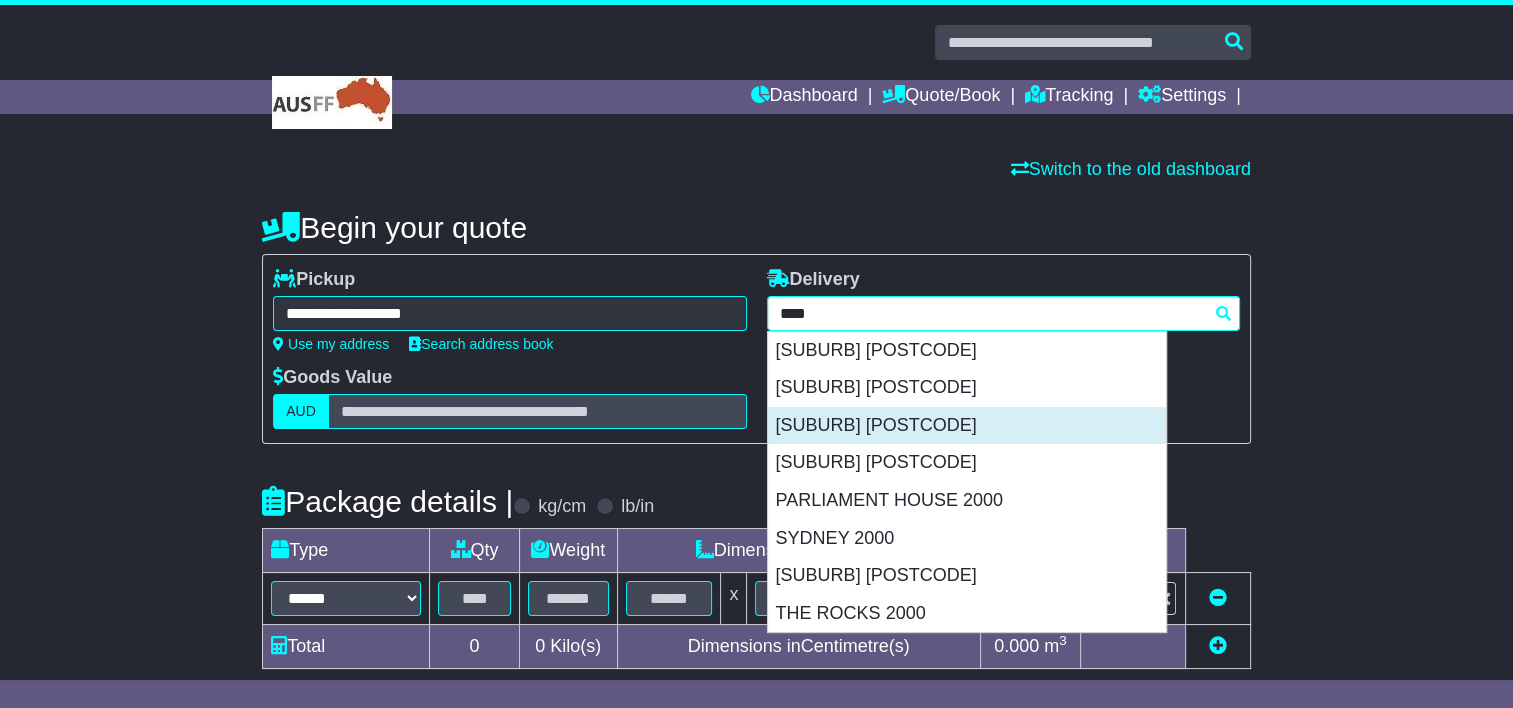 click on "HAYMARKET 2000" at bounding box center [967, 426] 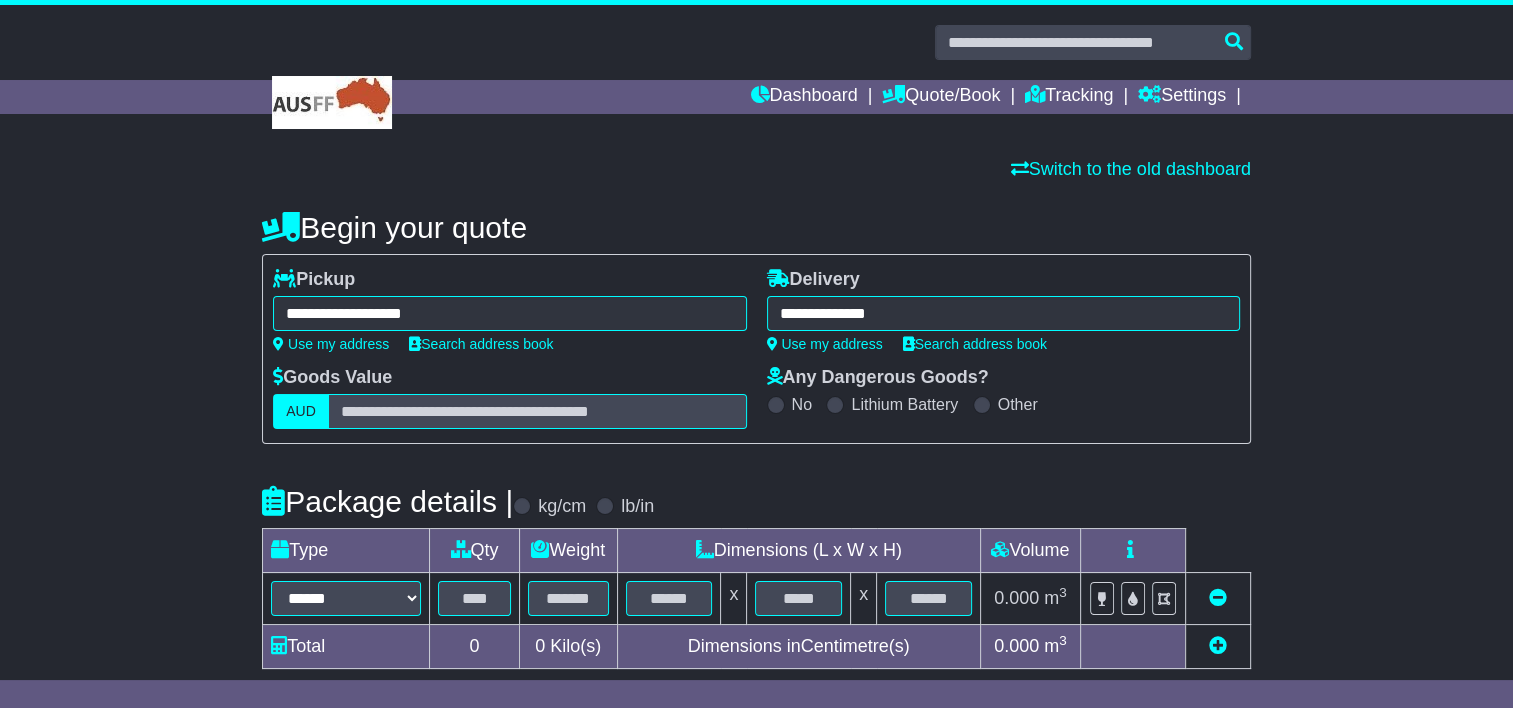 type on "**********" 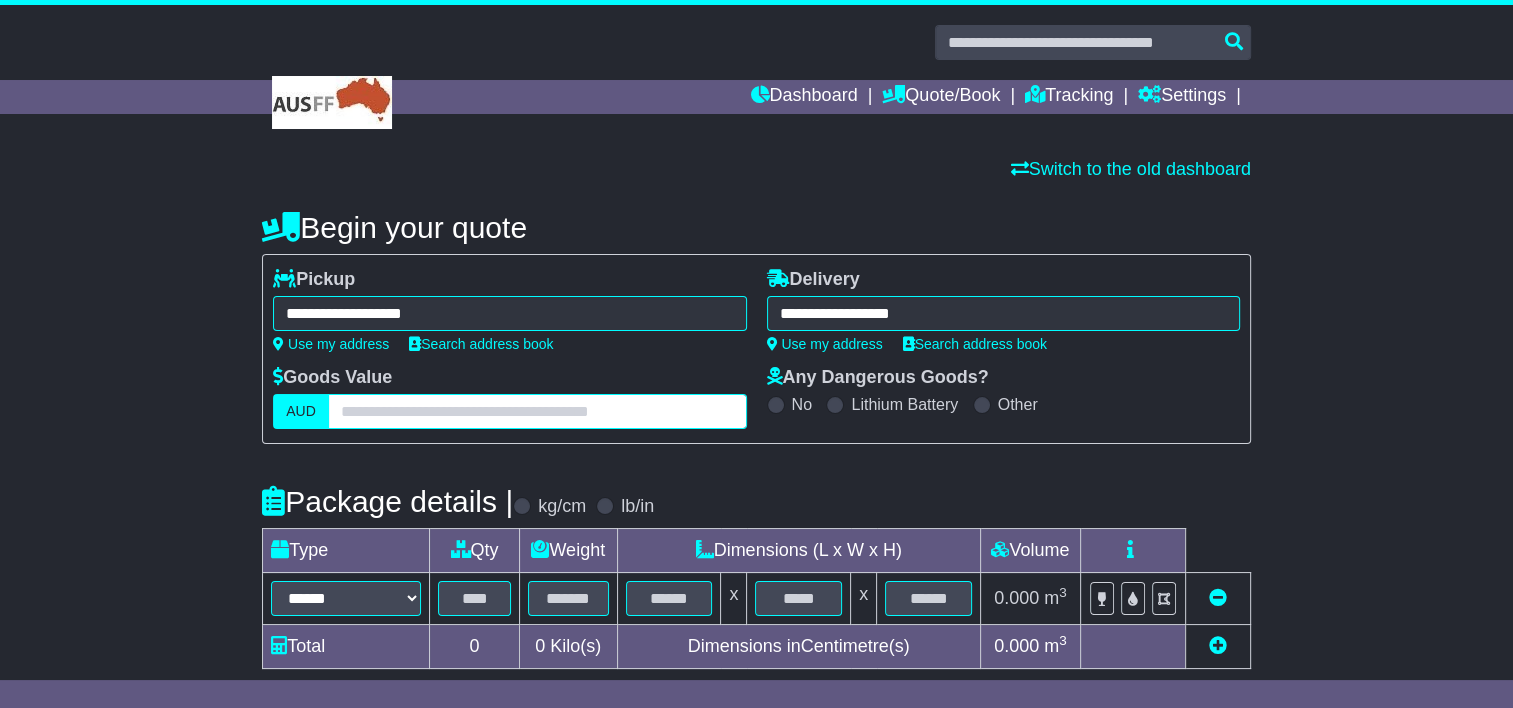 click at bounding box center (537, 411) 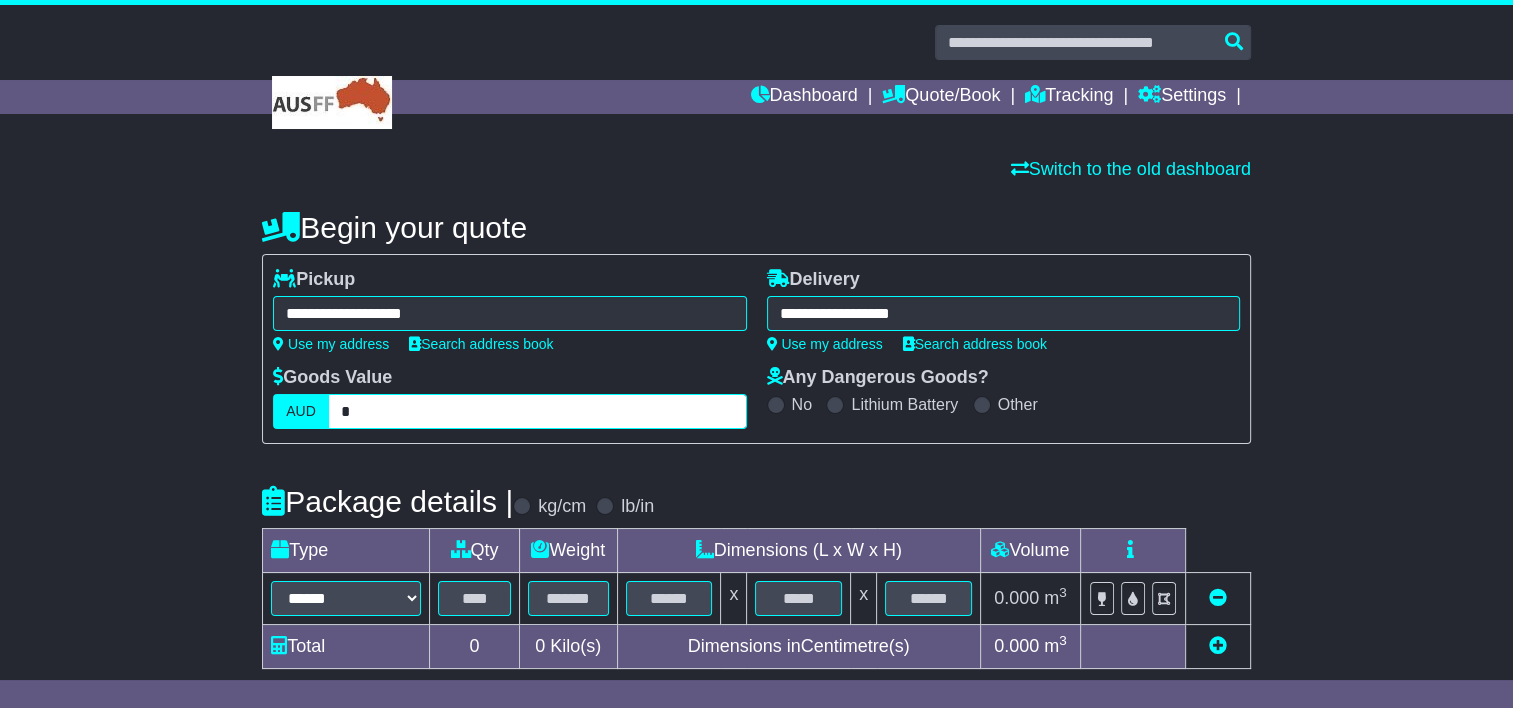 type on "*" 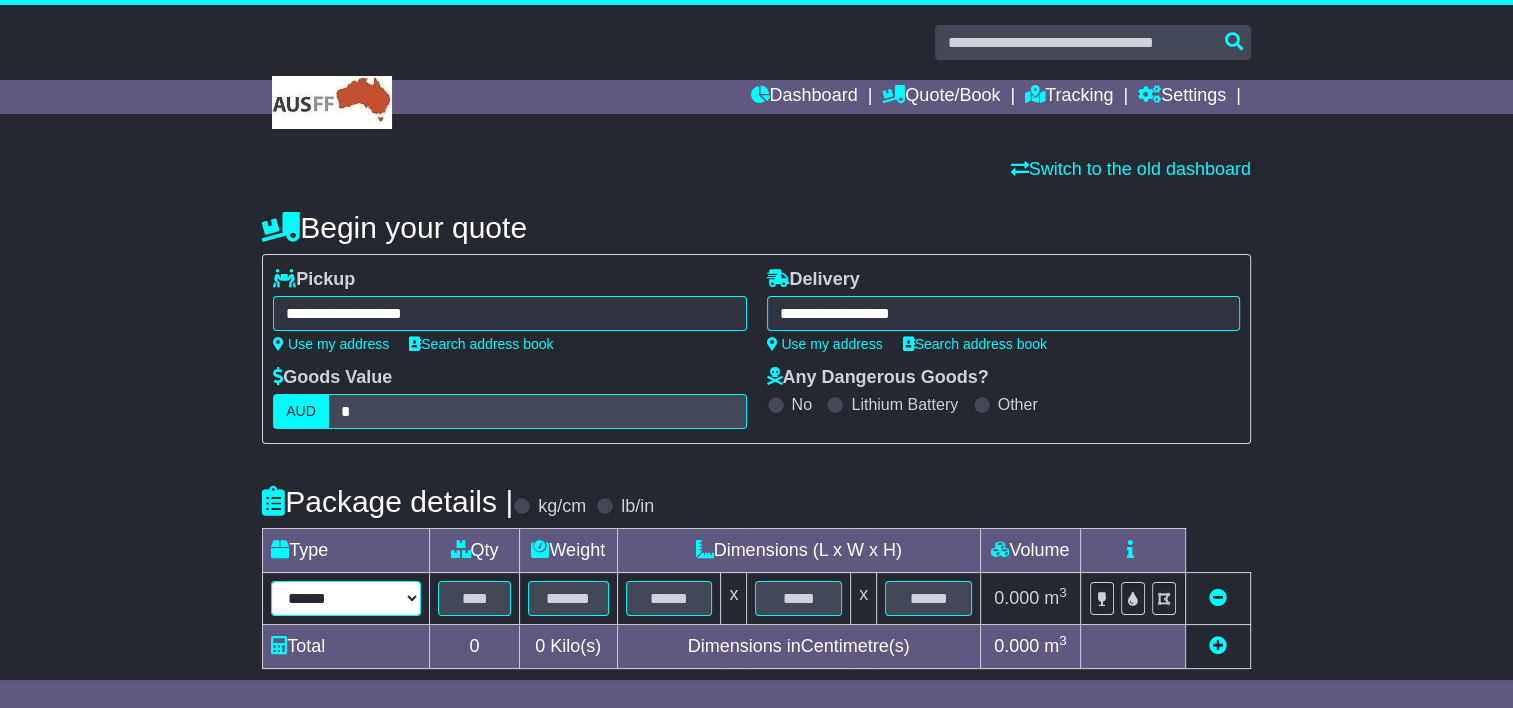 drag, startPoint x: 374, startPoint y: 588, endPoint x: 379, endPoint y: 576, distance: 13 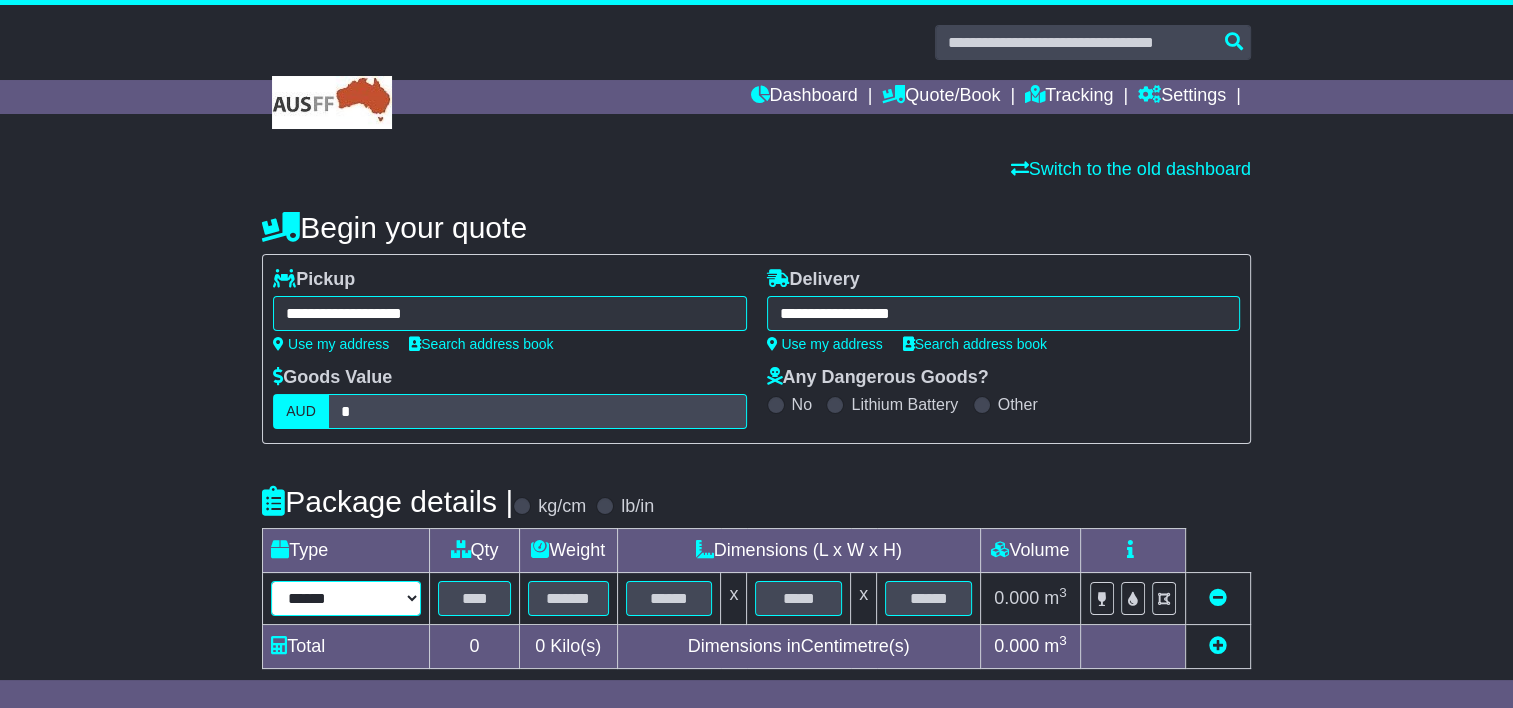 click on "****** ****** *** ******** ***** **** **** ****** *** *******" at bounding box center [346, 598] 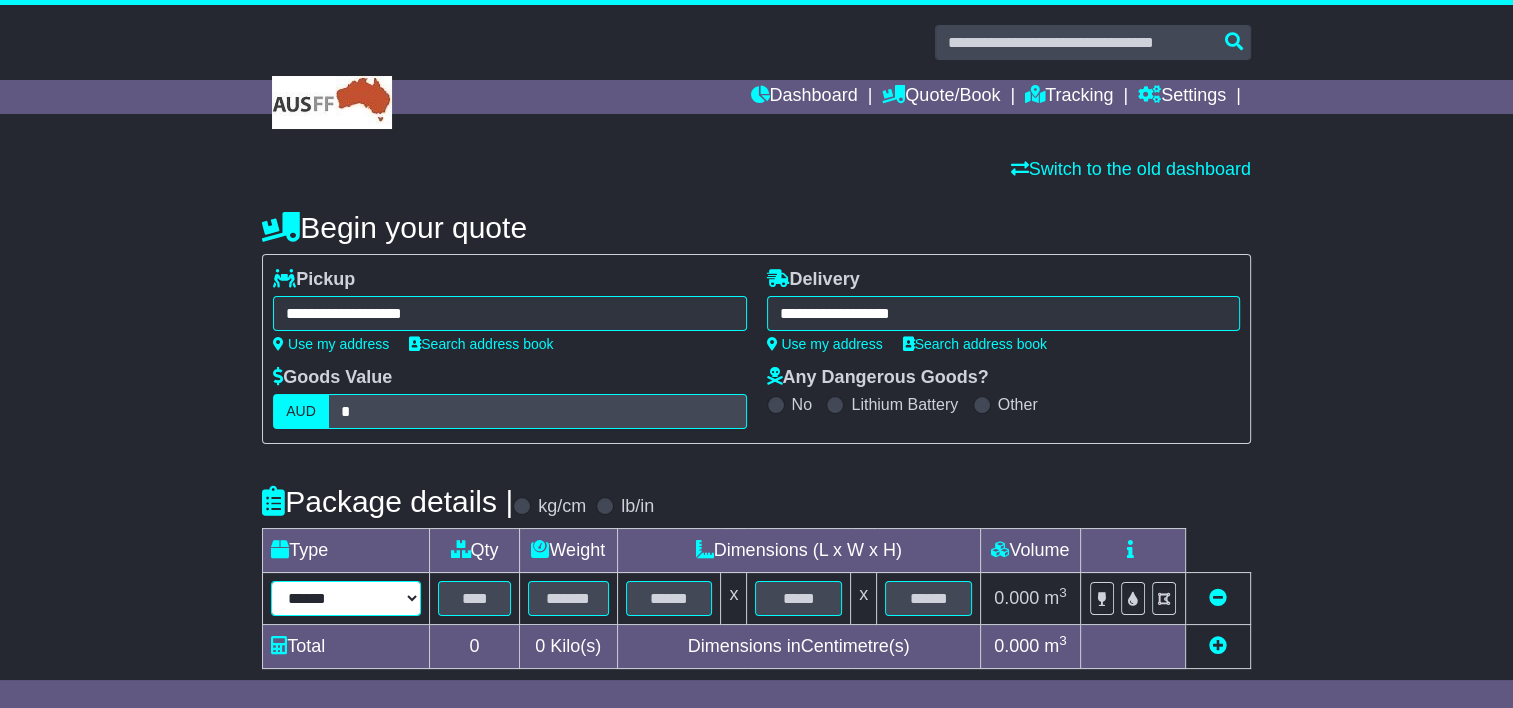 click on "****** ****** *** ******** ***** **** **** ****** *** *******" at bounding box center [346, 598] 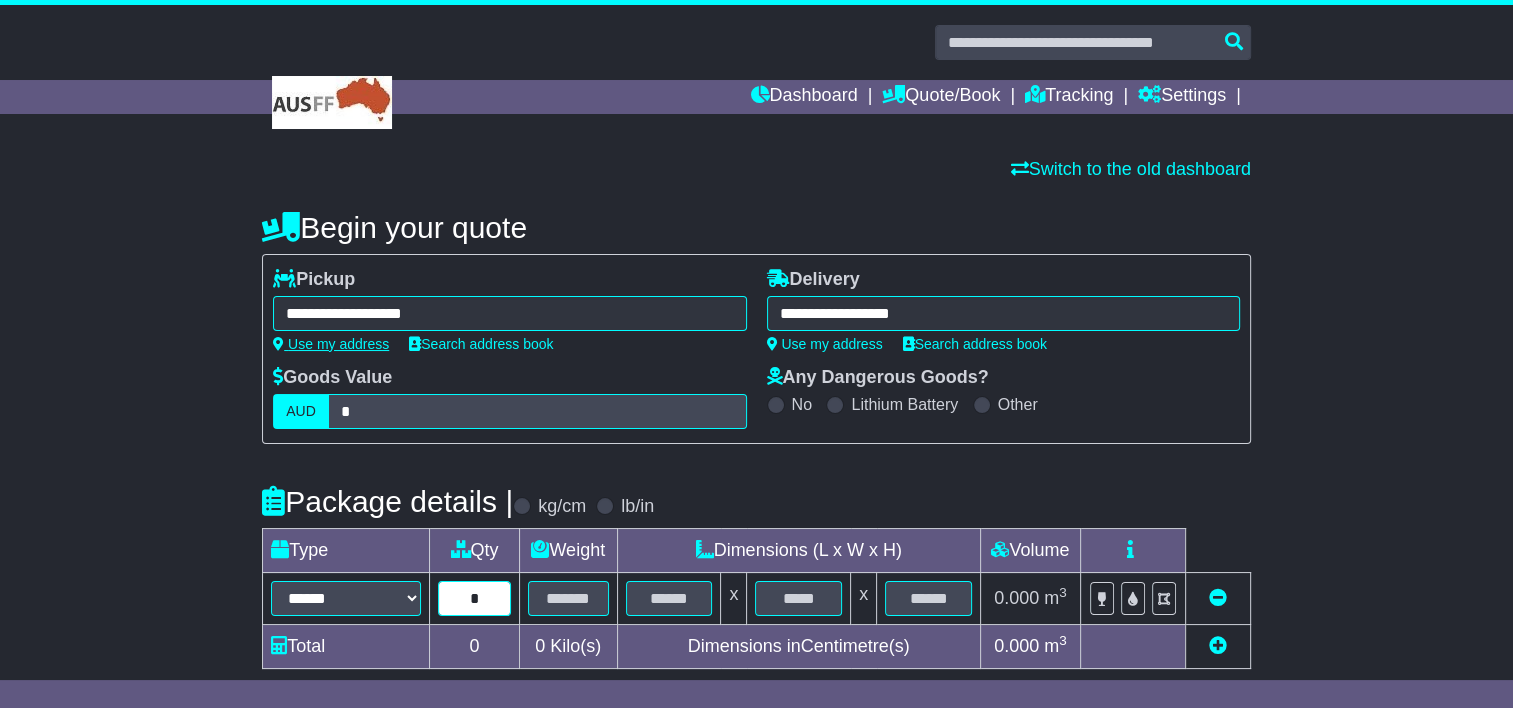 type on "*" 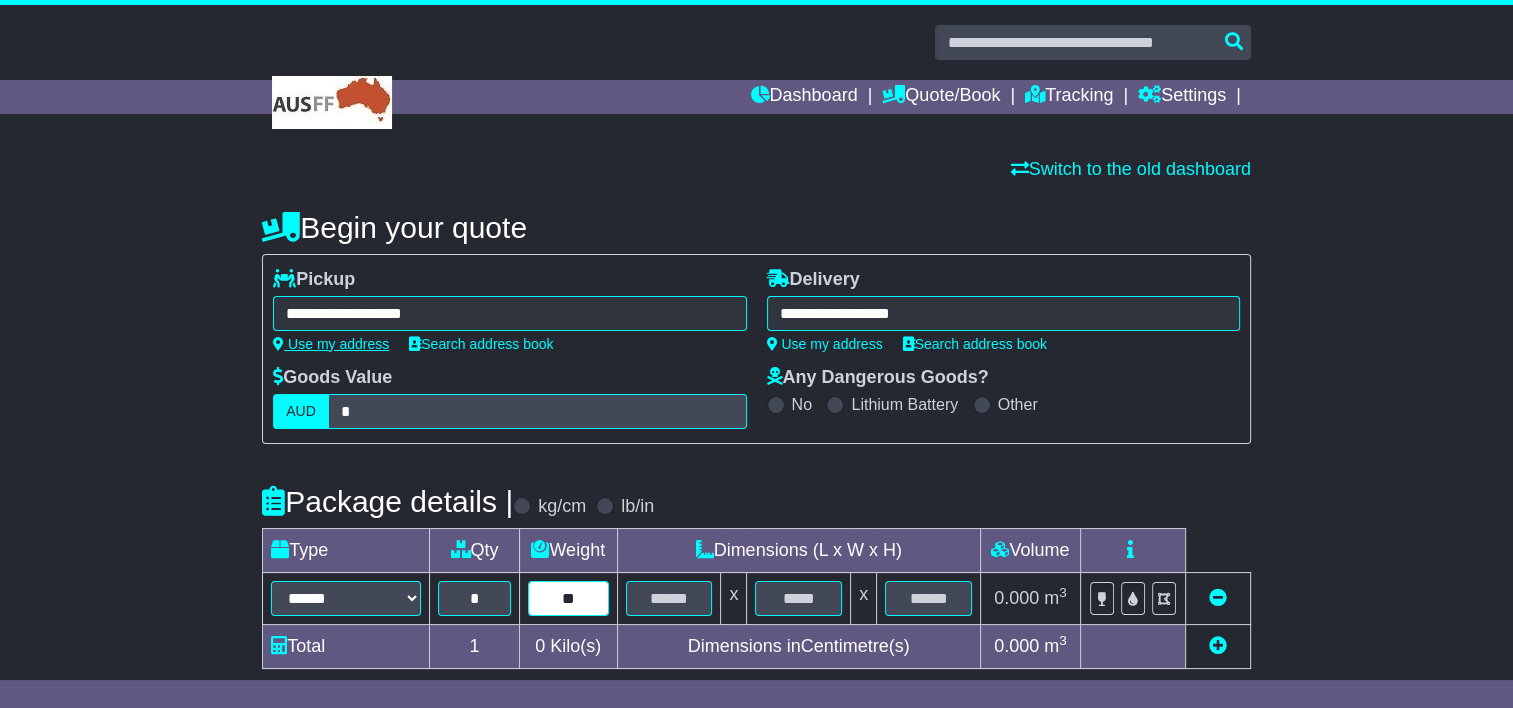 type on "**" 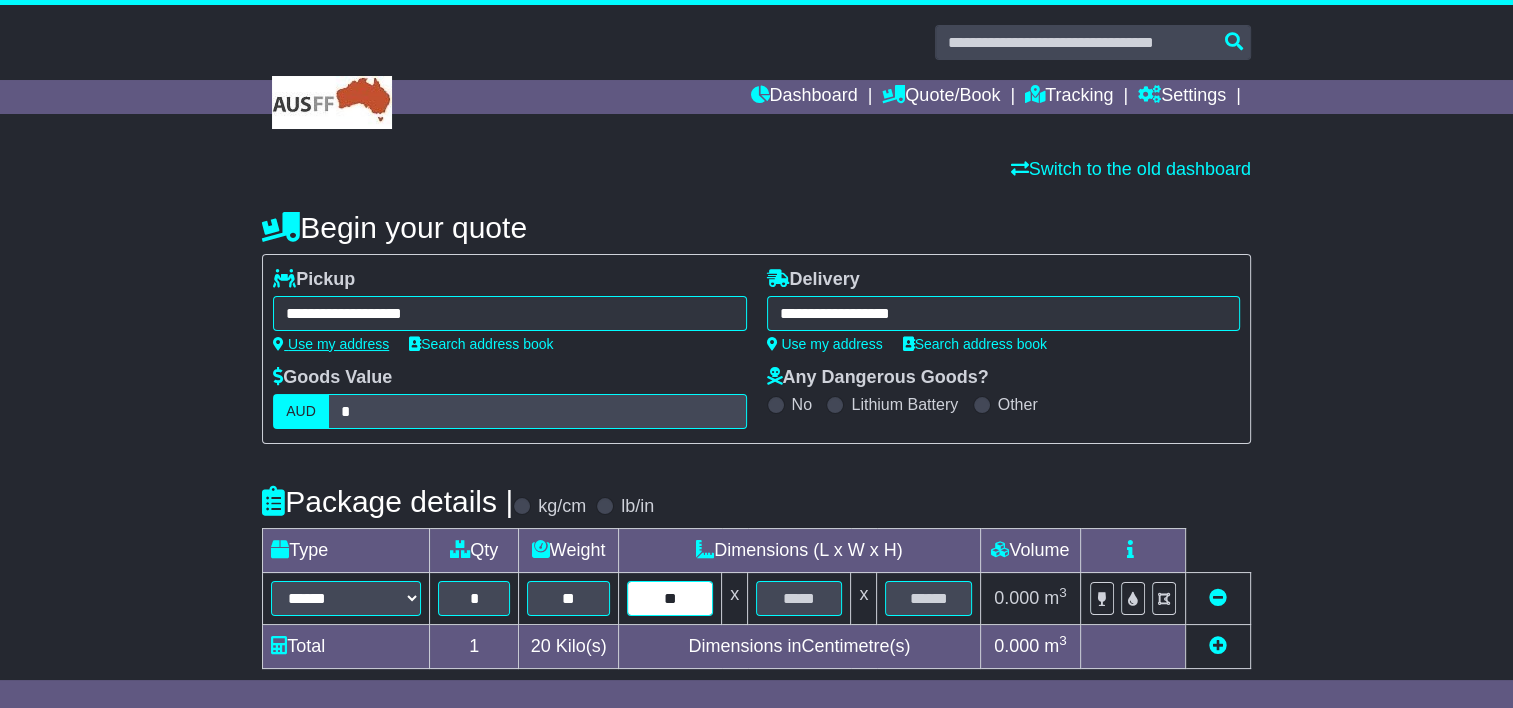 type on "**" 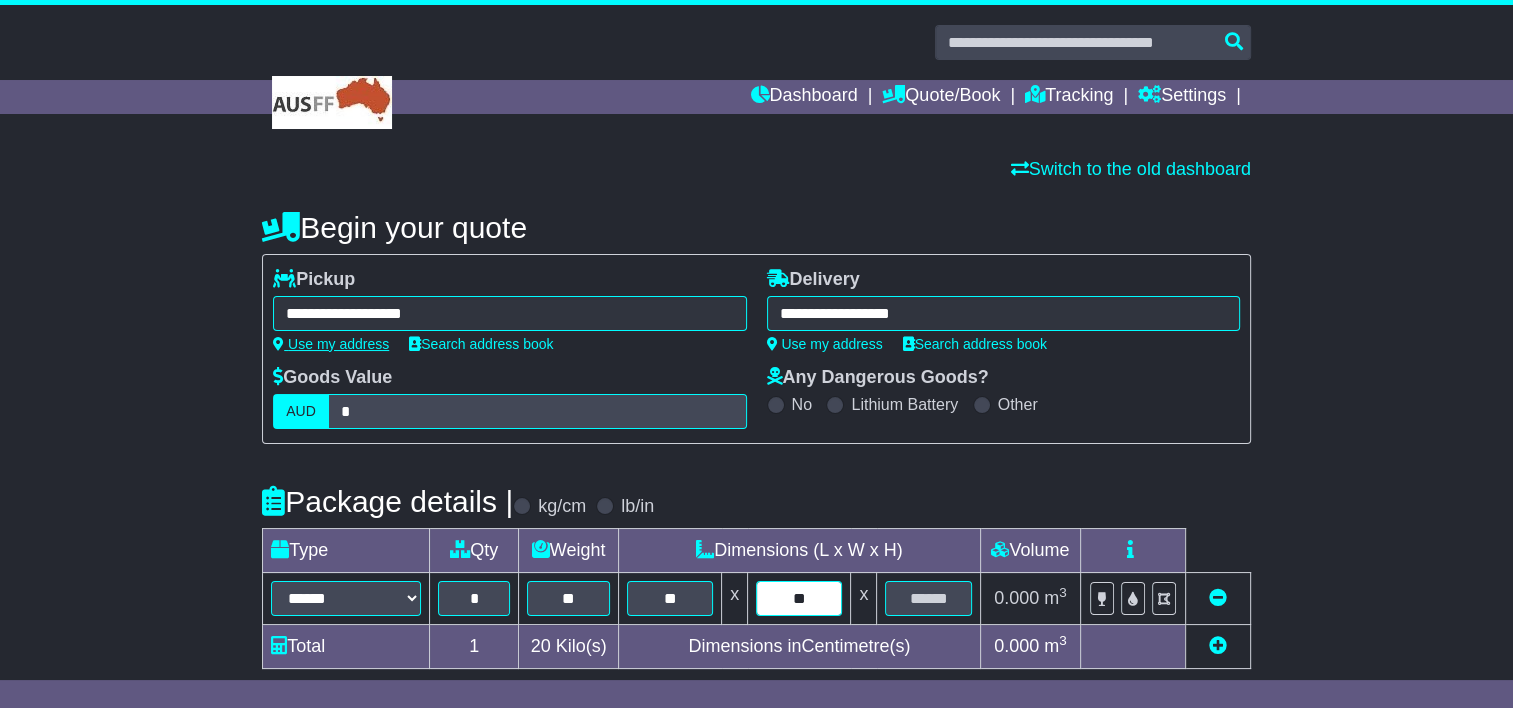 type on "**" 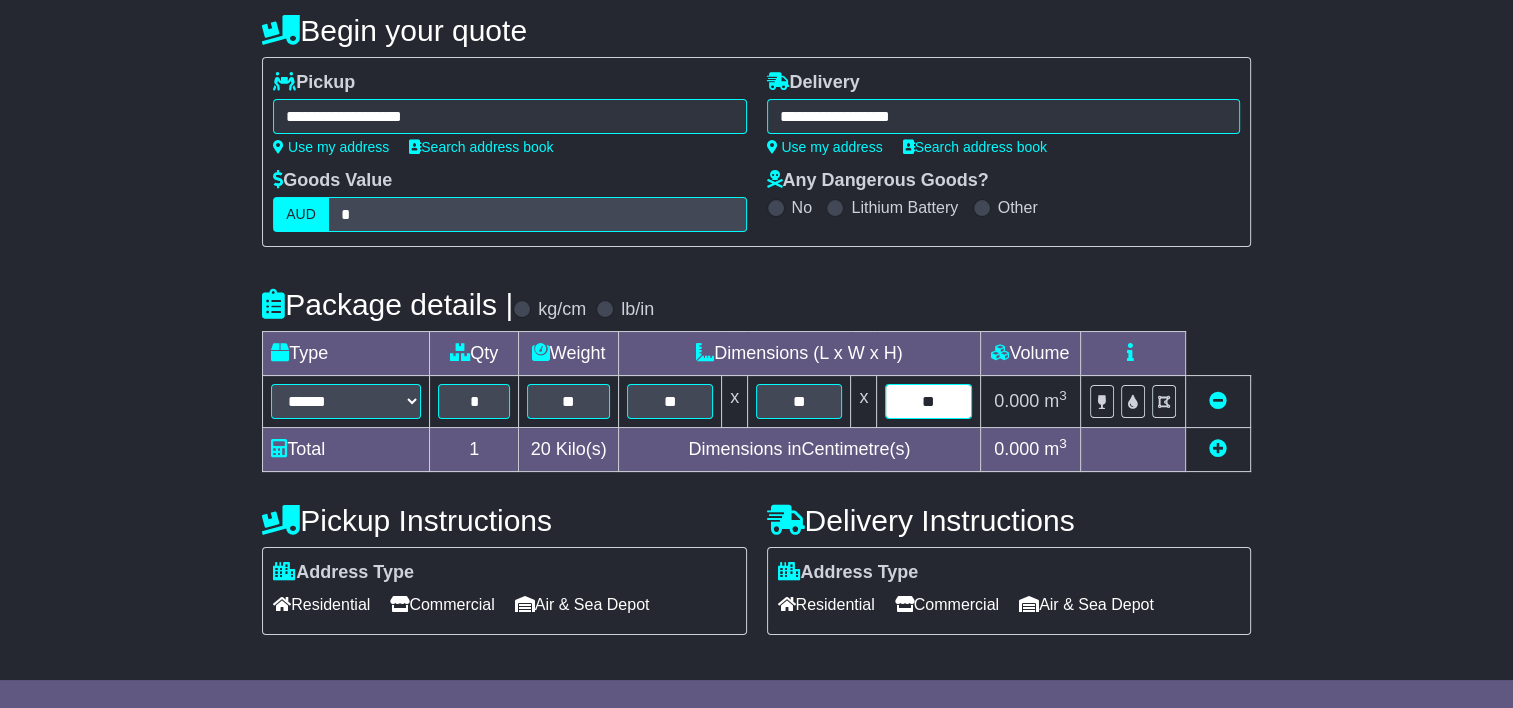 type on "**" 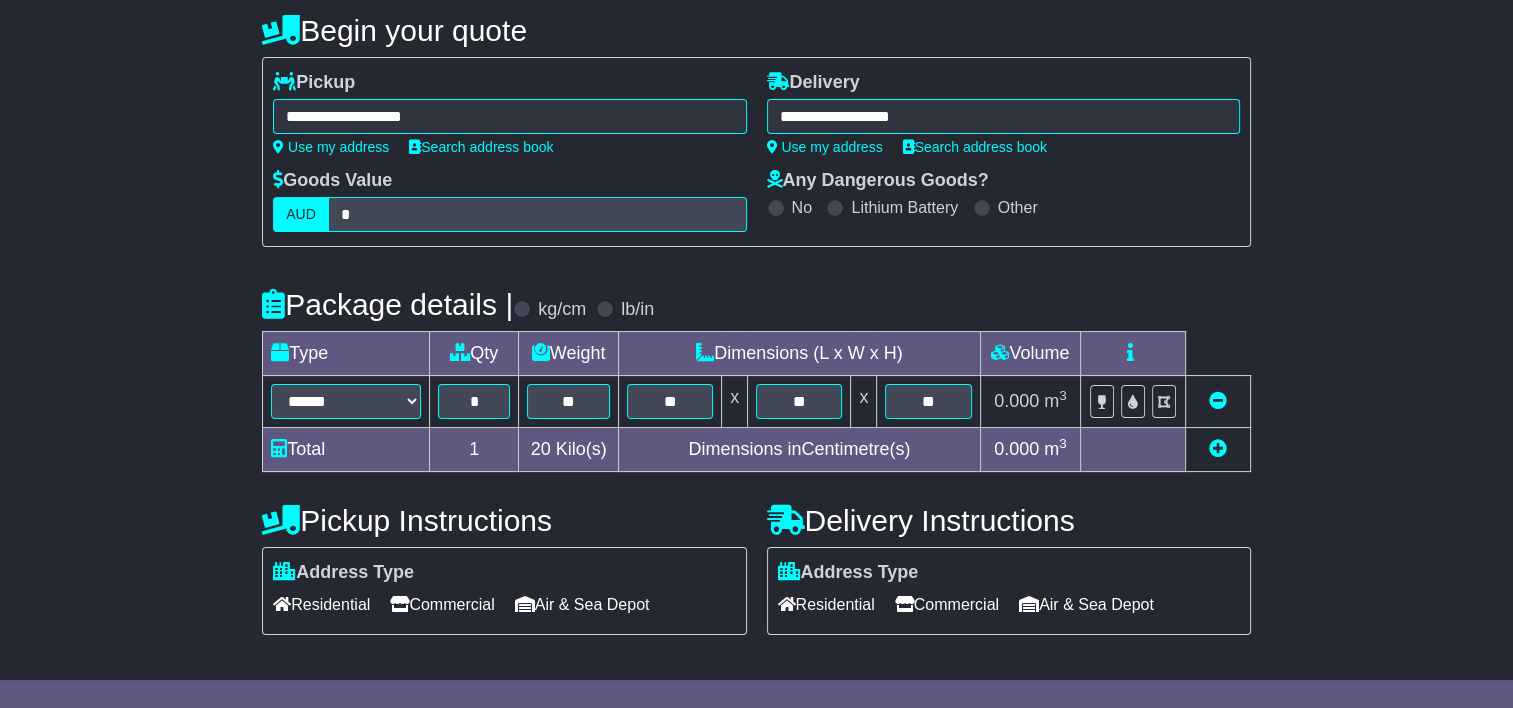 scroll, scrollTop: 564, scrollLeft: 0, axis: vertical 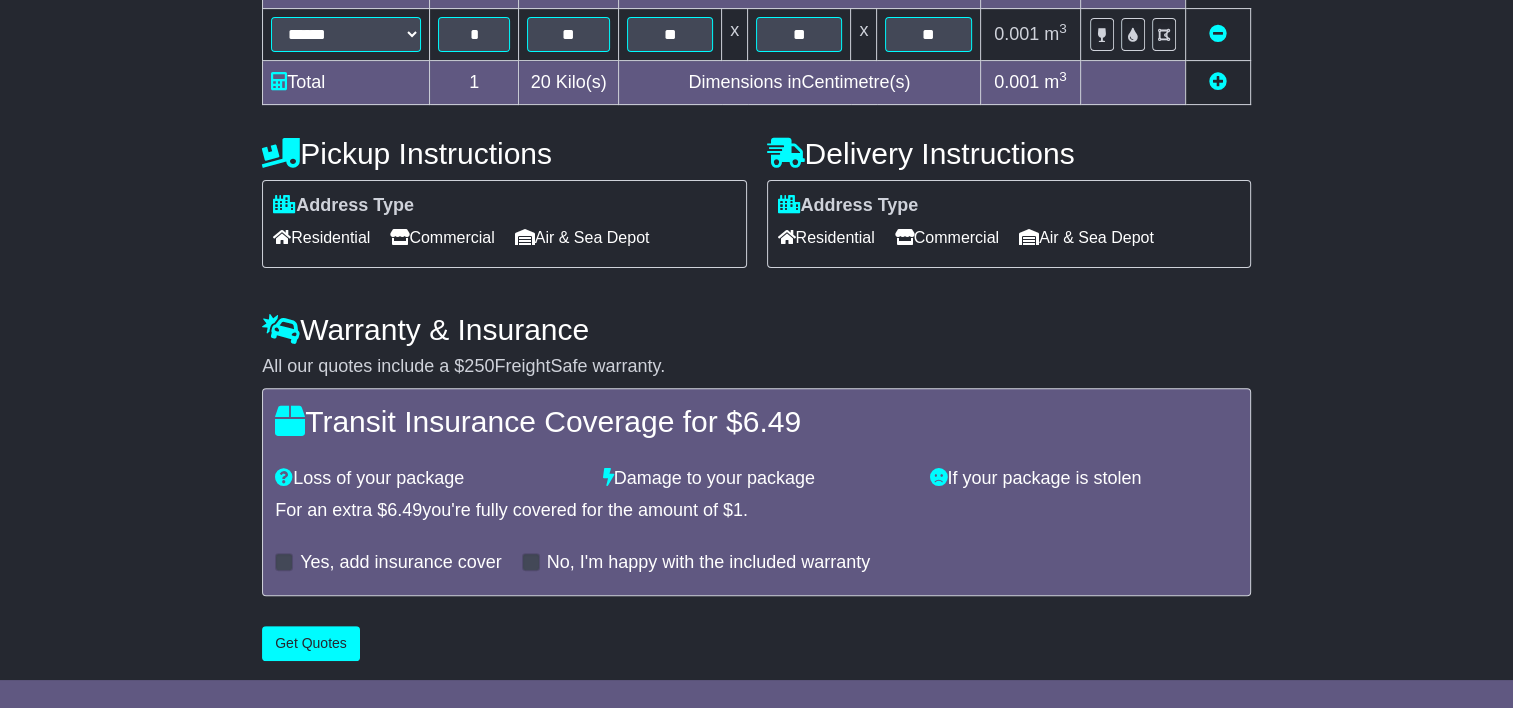 click on "Residential" at bounding box center (321, 237) 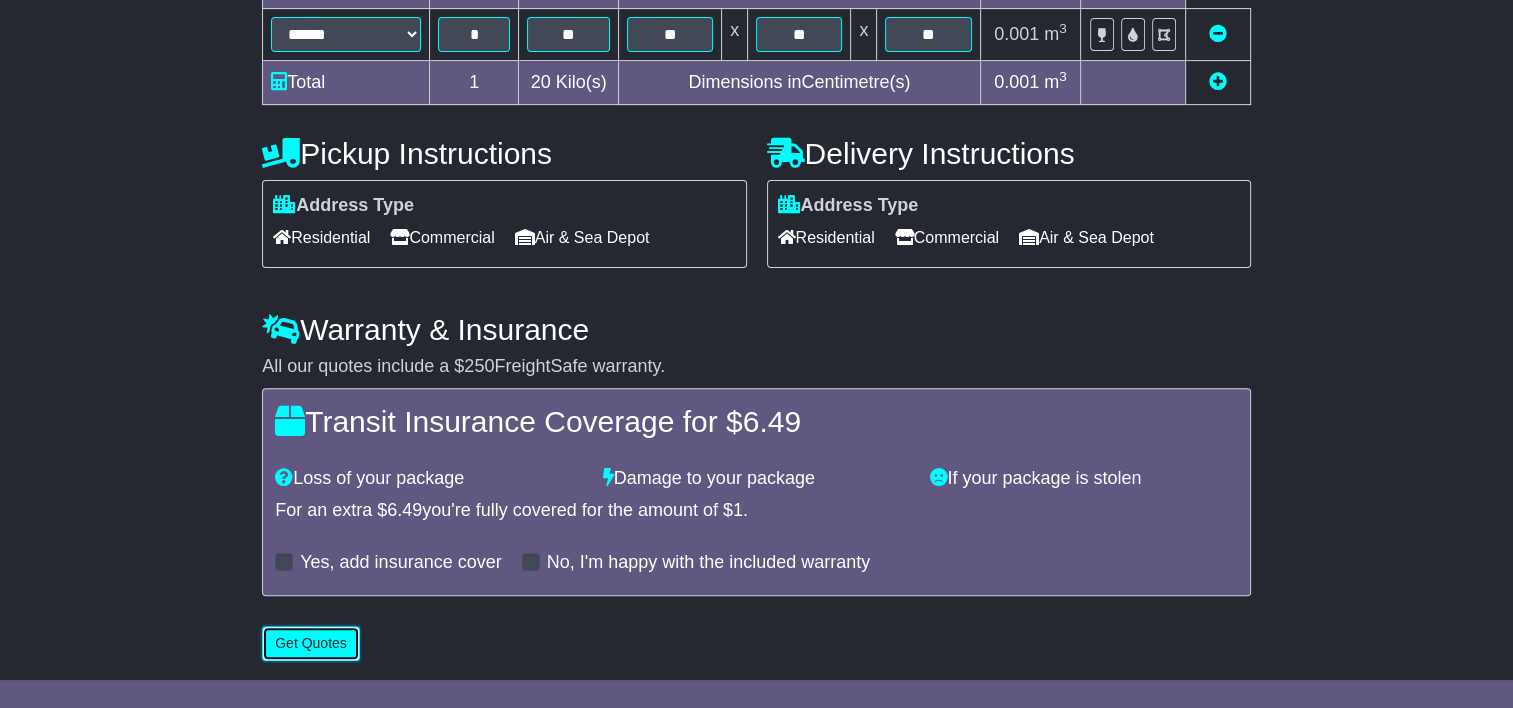 click on "Get Quotes" at bounding box center [311, 643] 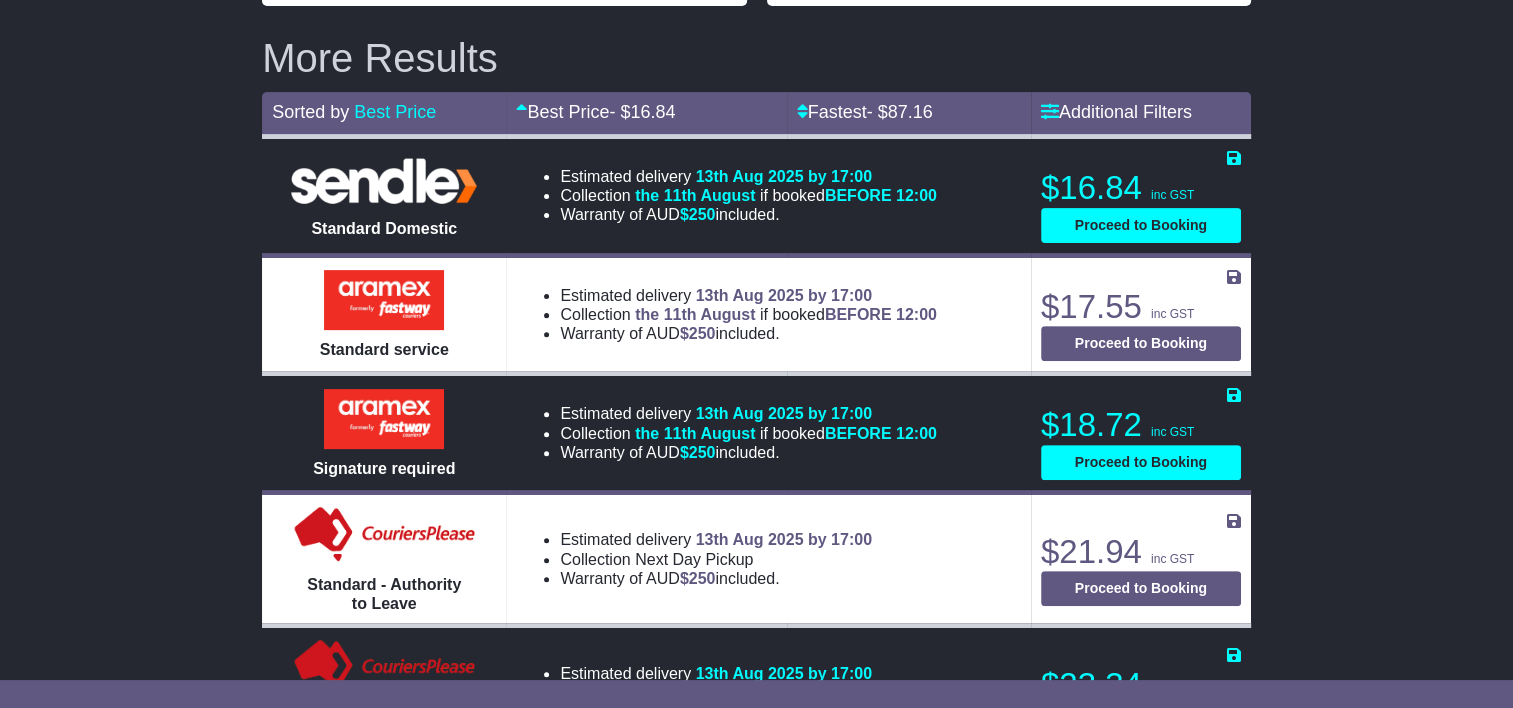 scroll, scrollTop: 620, scrollLeft: 0, axis: vertical 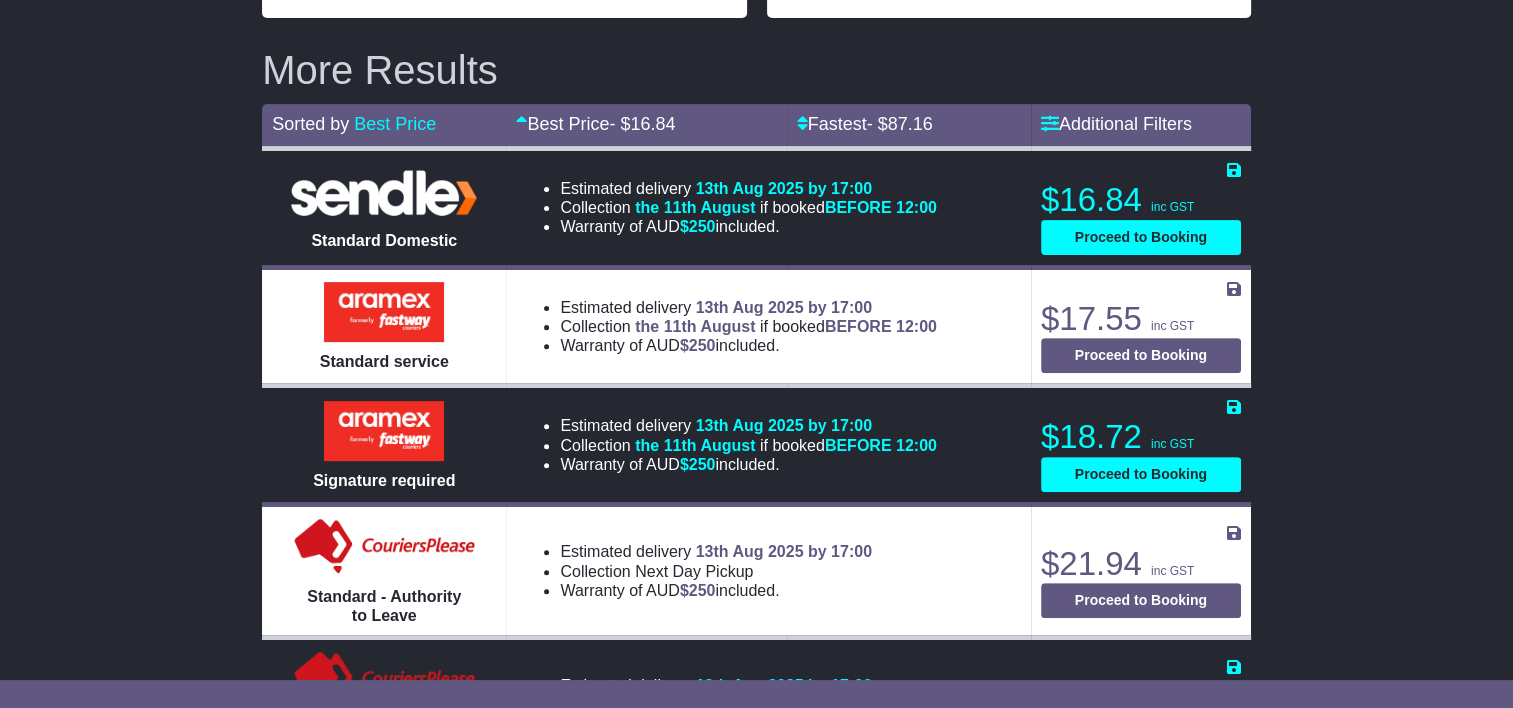 click on "$21.94
inc GST" at bounding box center [1141, 564] 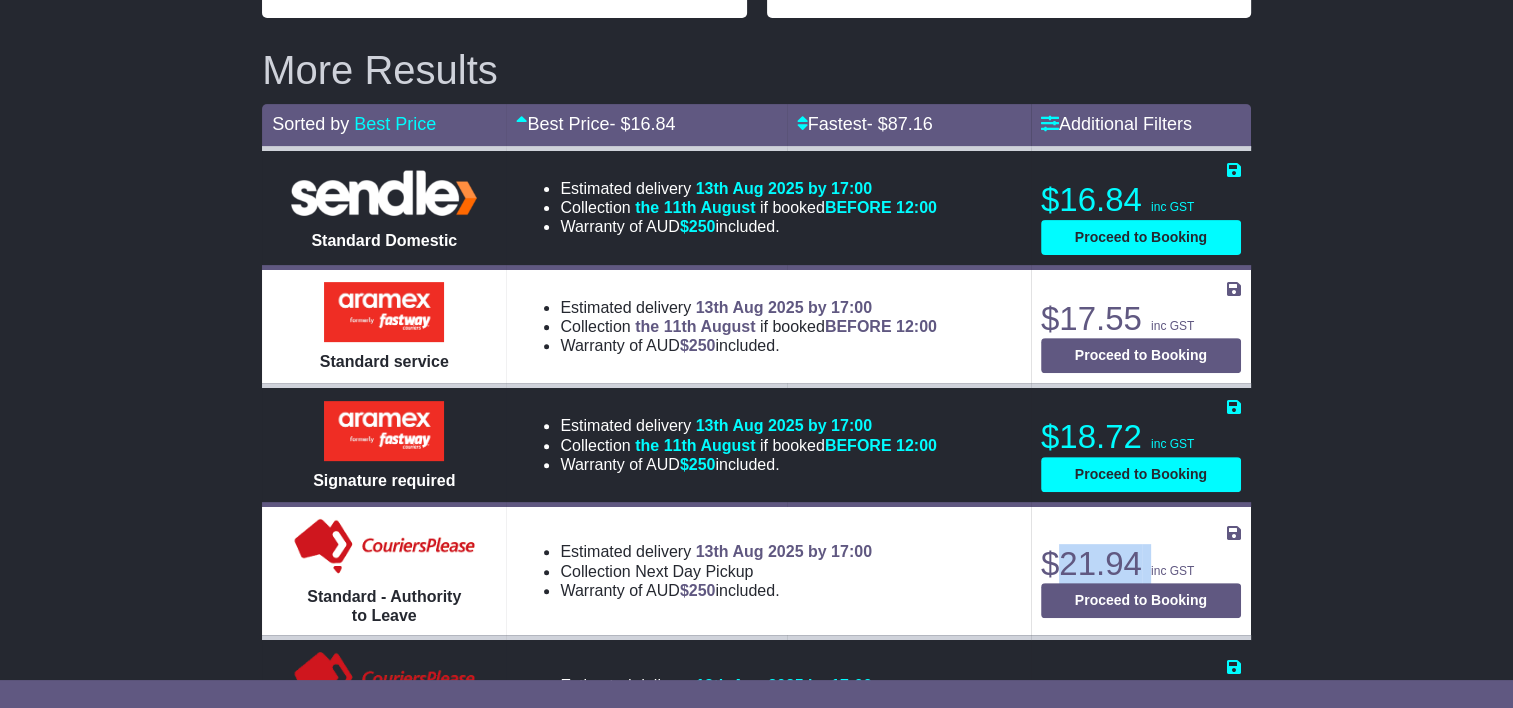 click on "$21.94
inc GST" at bounding box center [1141, 564] 